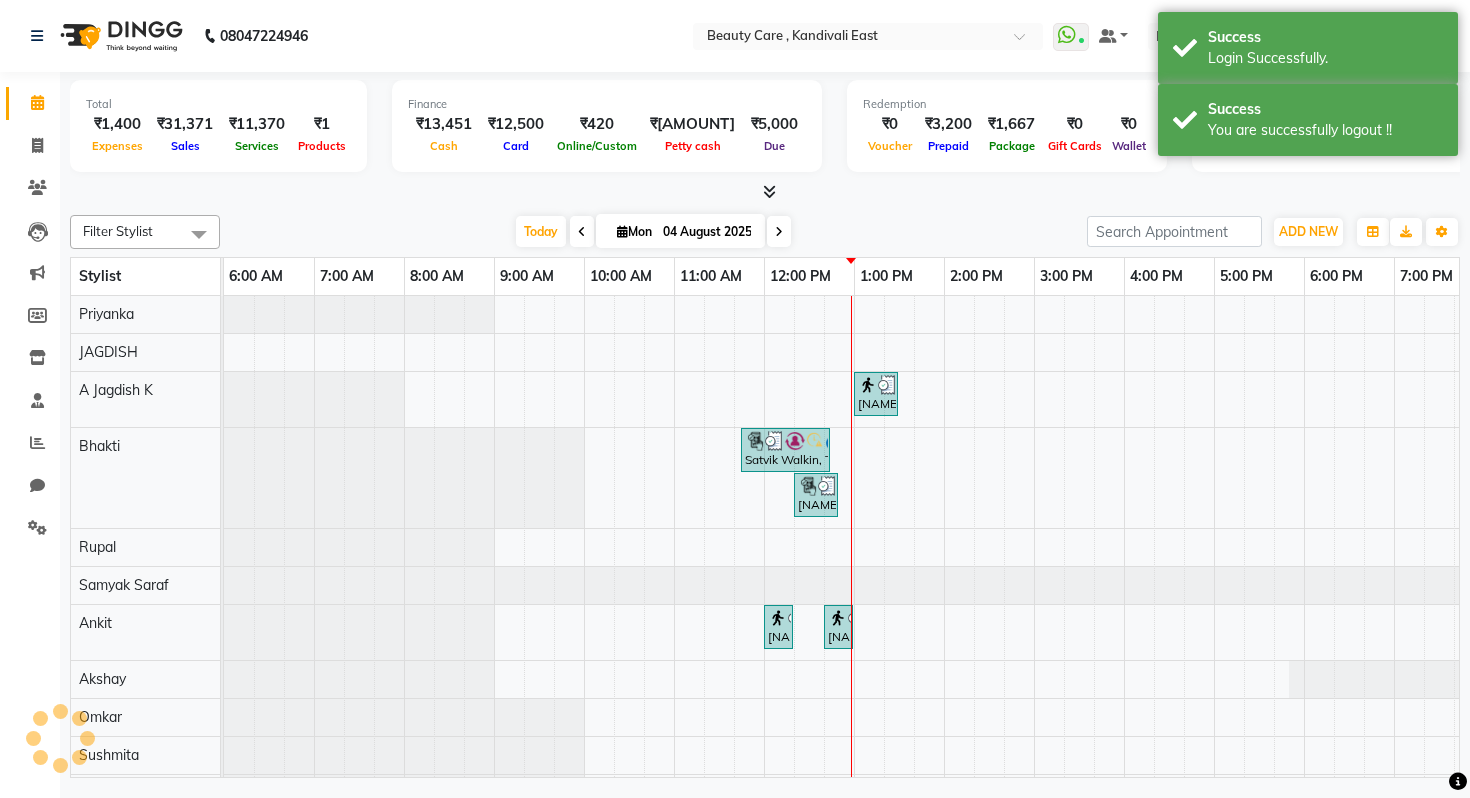 scroll, scrollTop: 0, scrollLeft: 0, axis: both 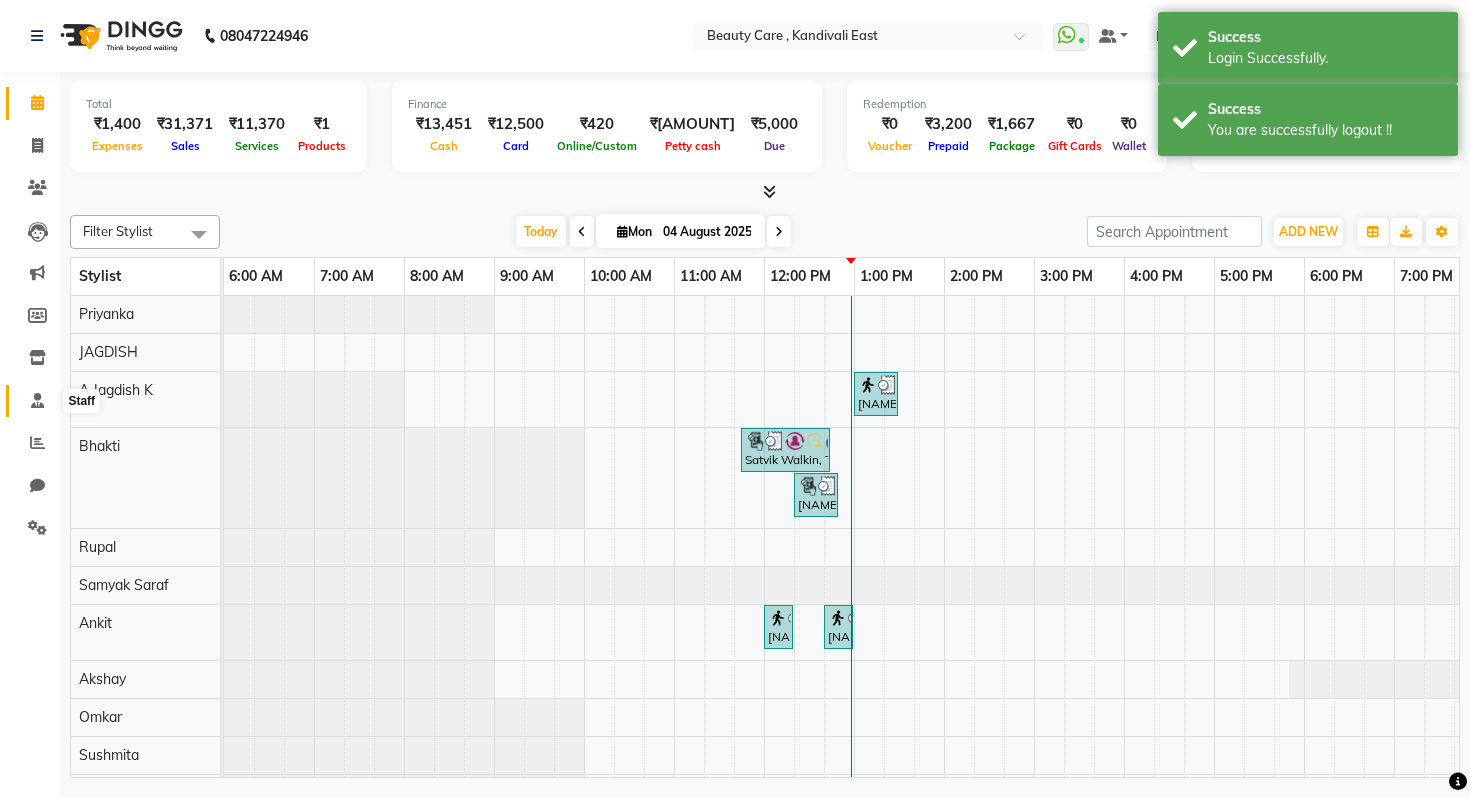 click 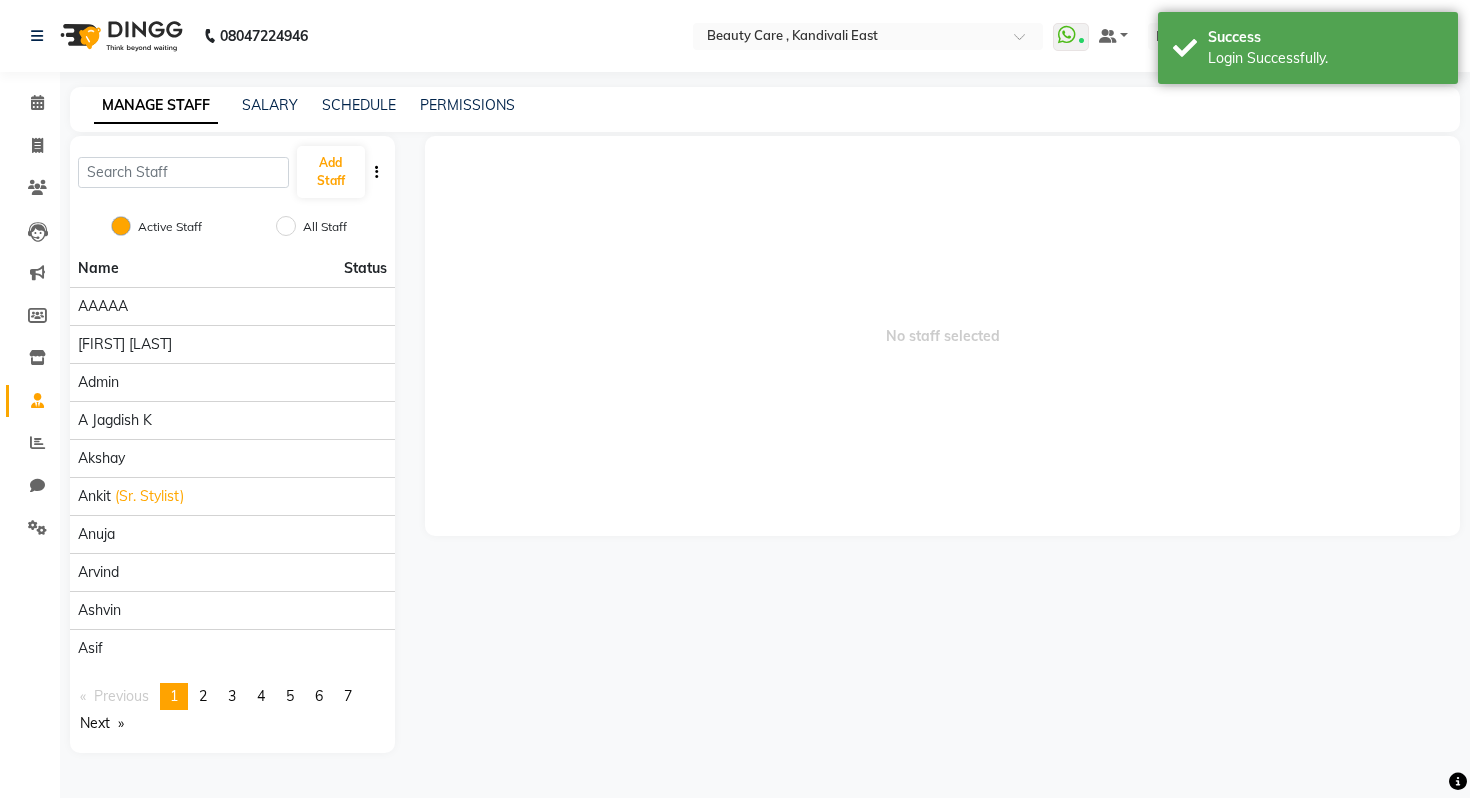 click on "MANAGE STAFF SALARY SCHEDULE PERMISSIONS" 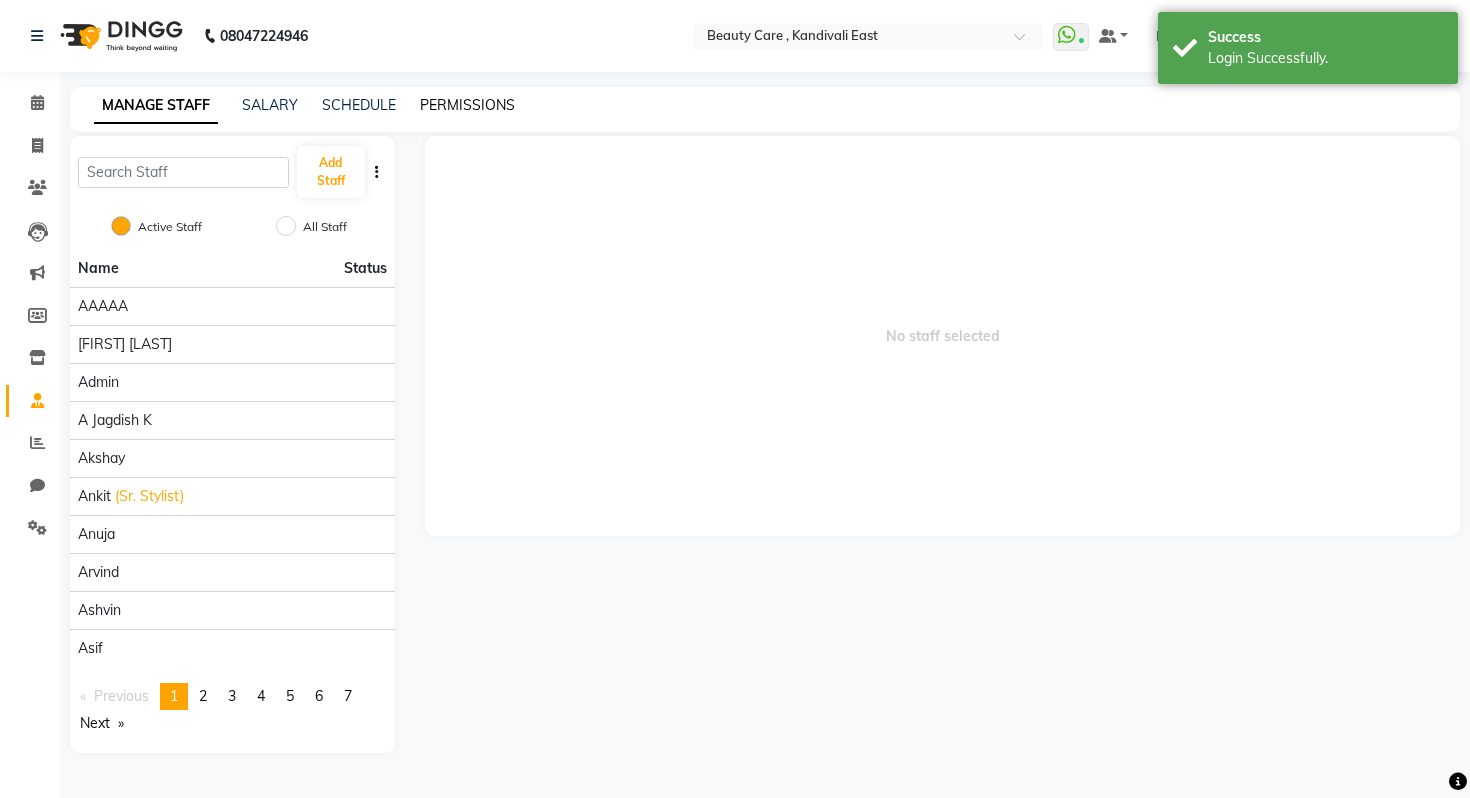 click on "PERMISSIONS" 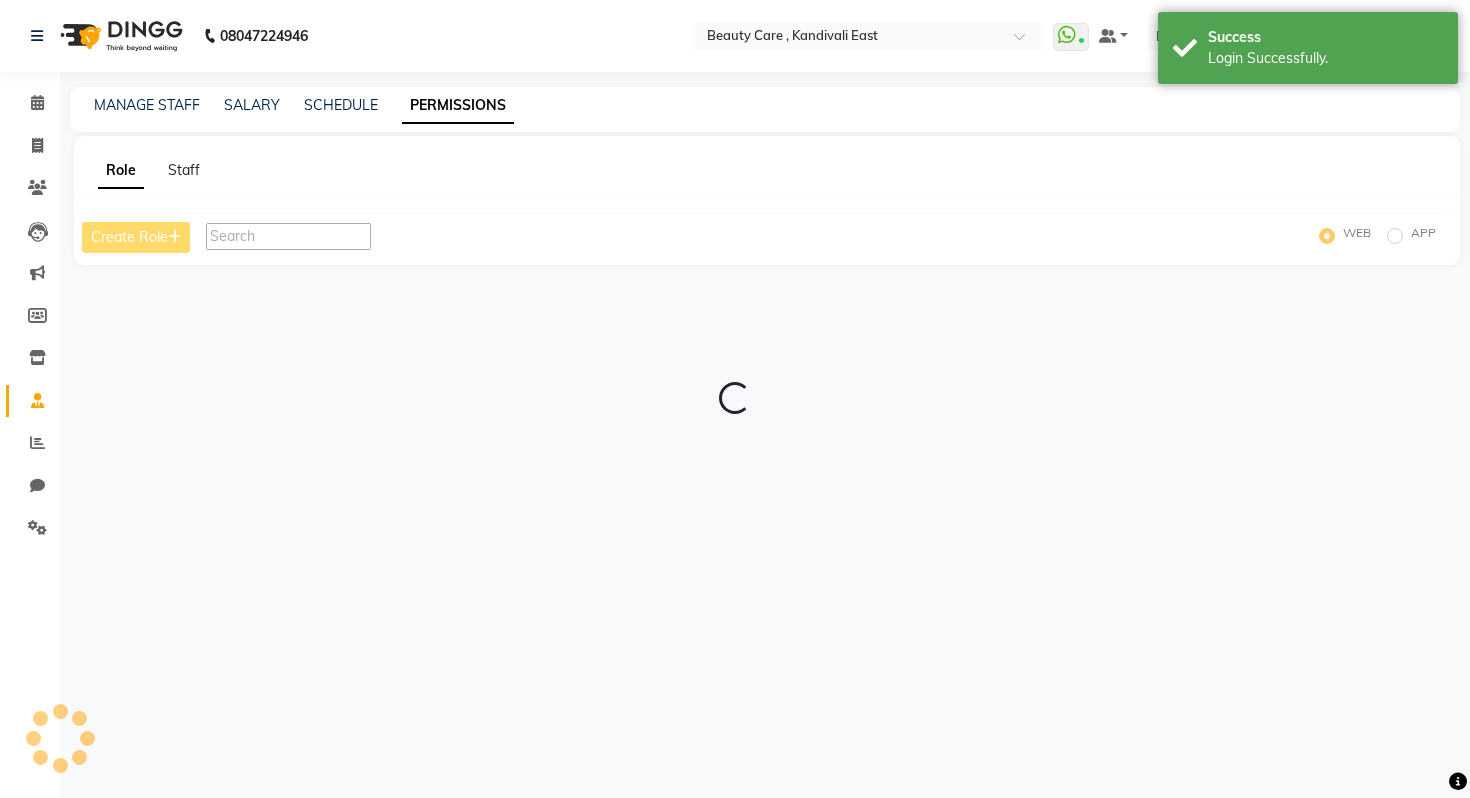 click at bounding box center [288, 236] 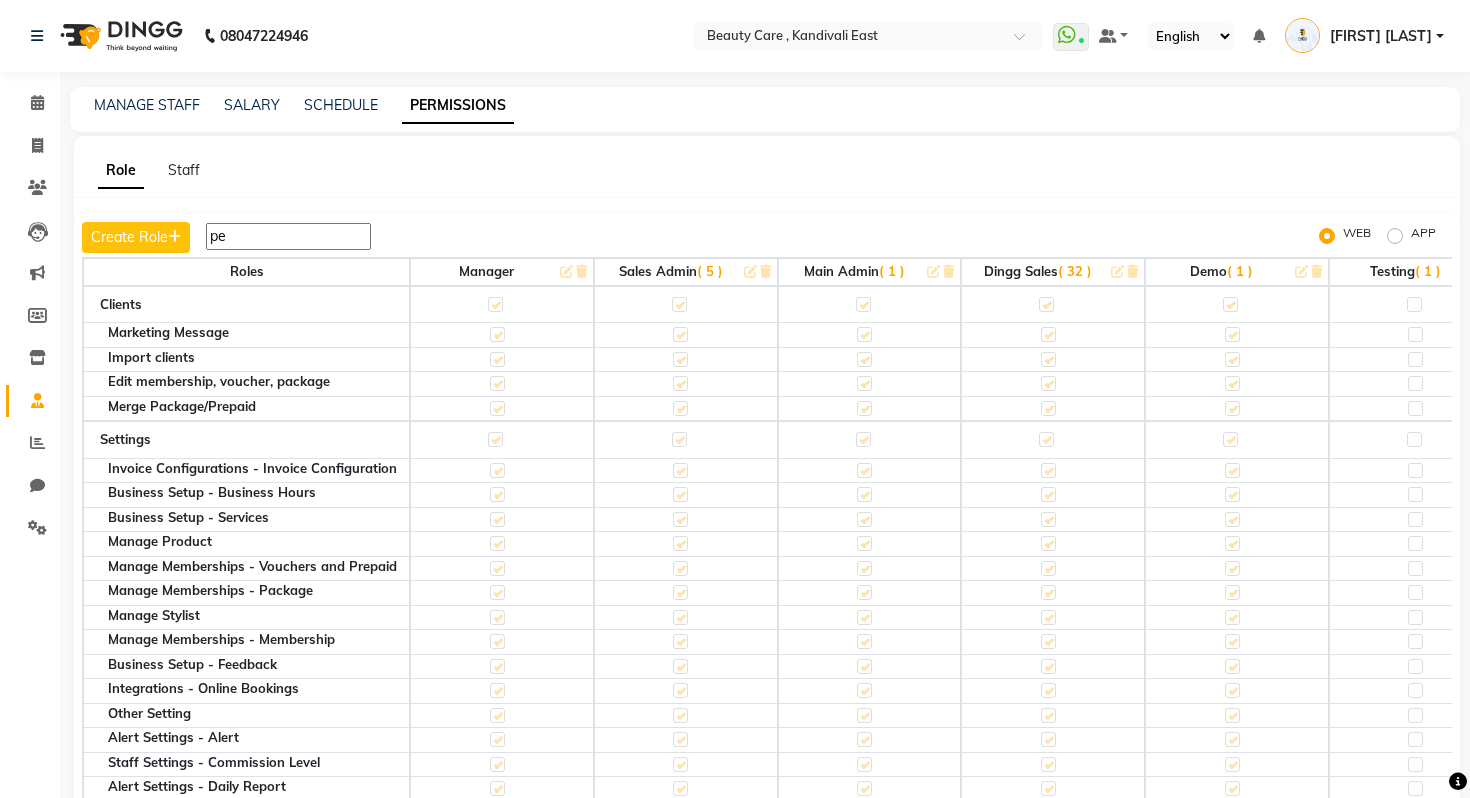 type on "p" 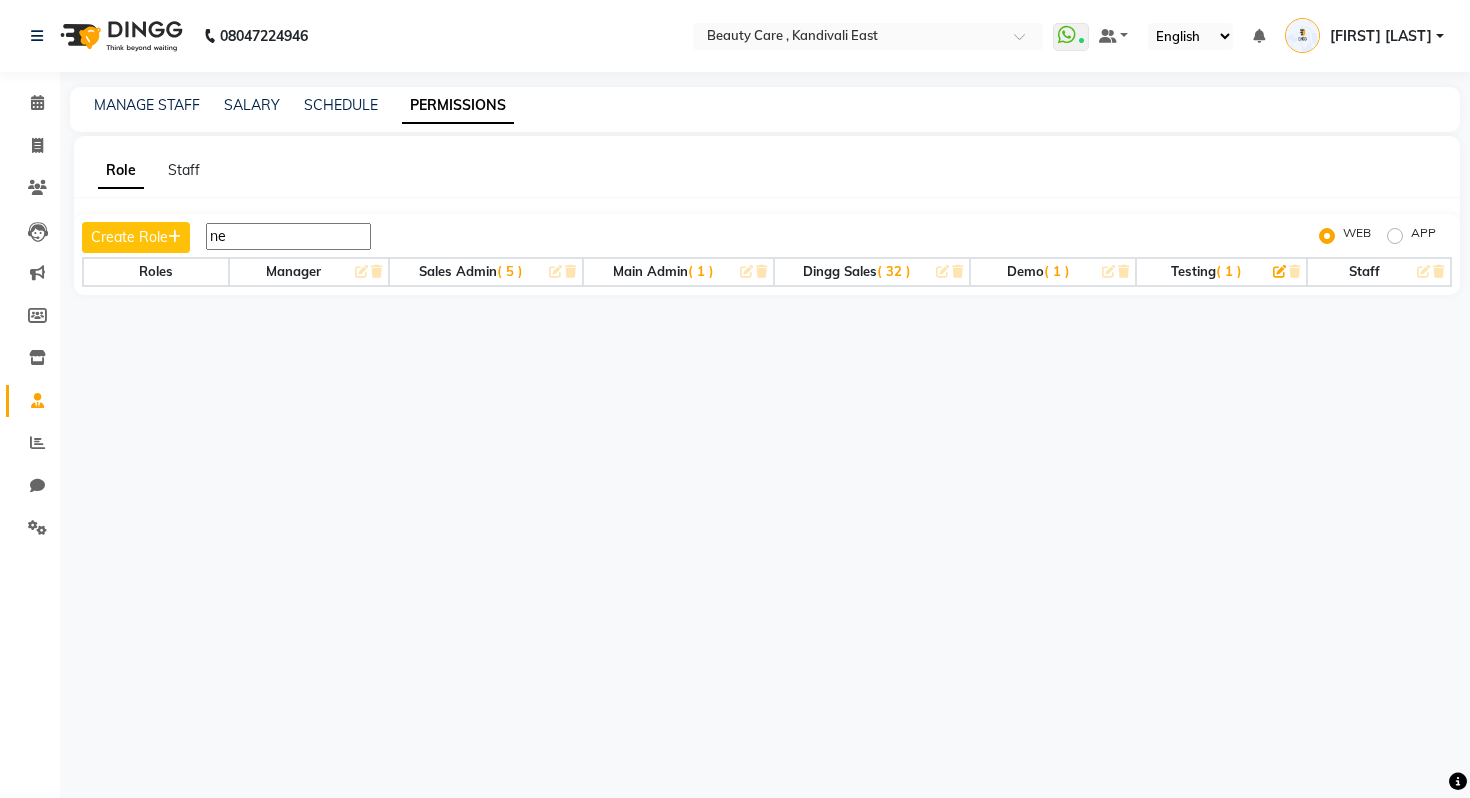 type on "n" 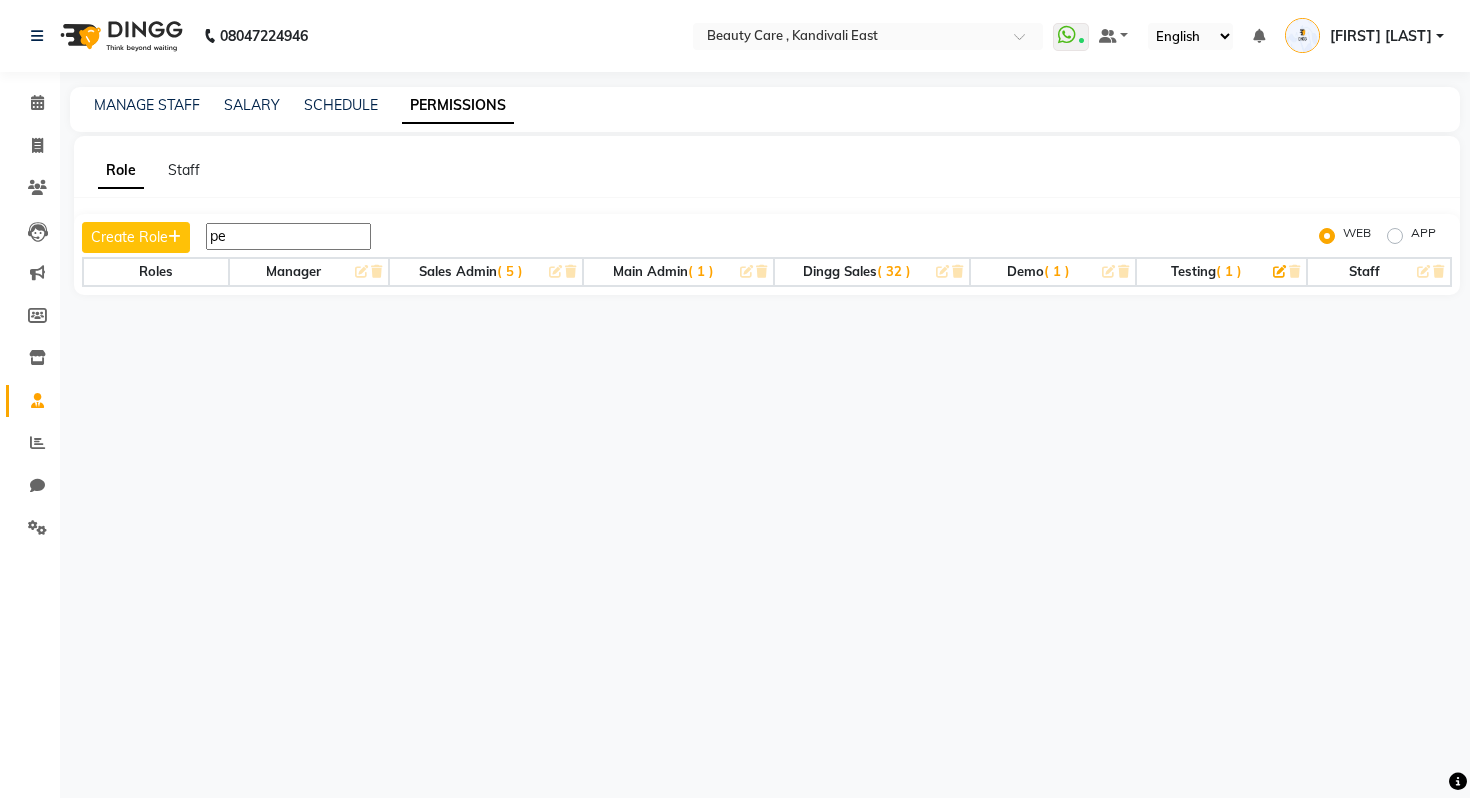type on "p" 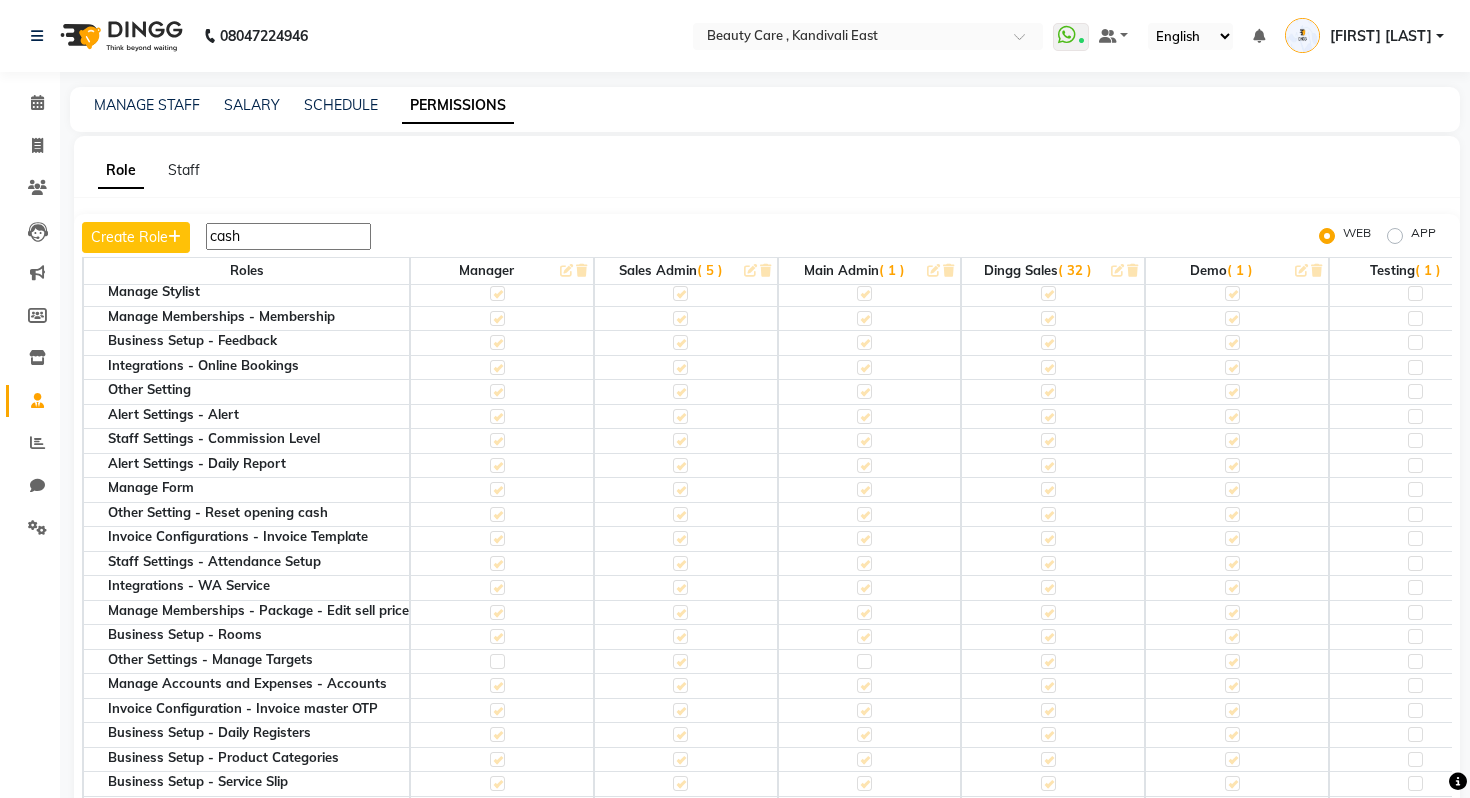 scroll, scrollTop: 439, scrollLeft: 0, axis: vertical 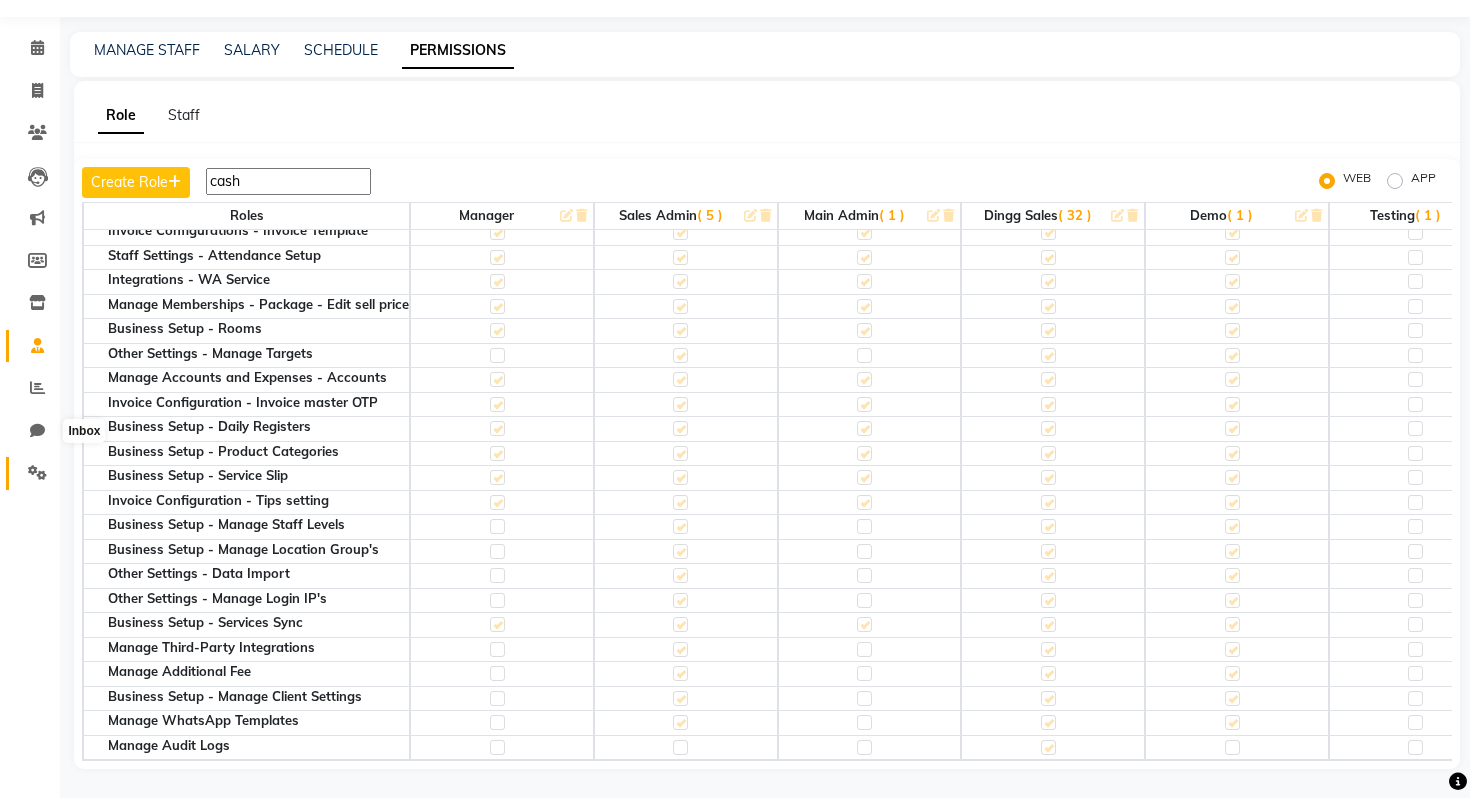 type on "cash" 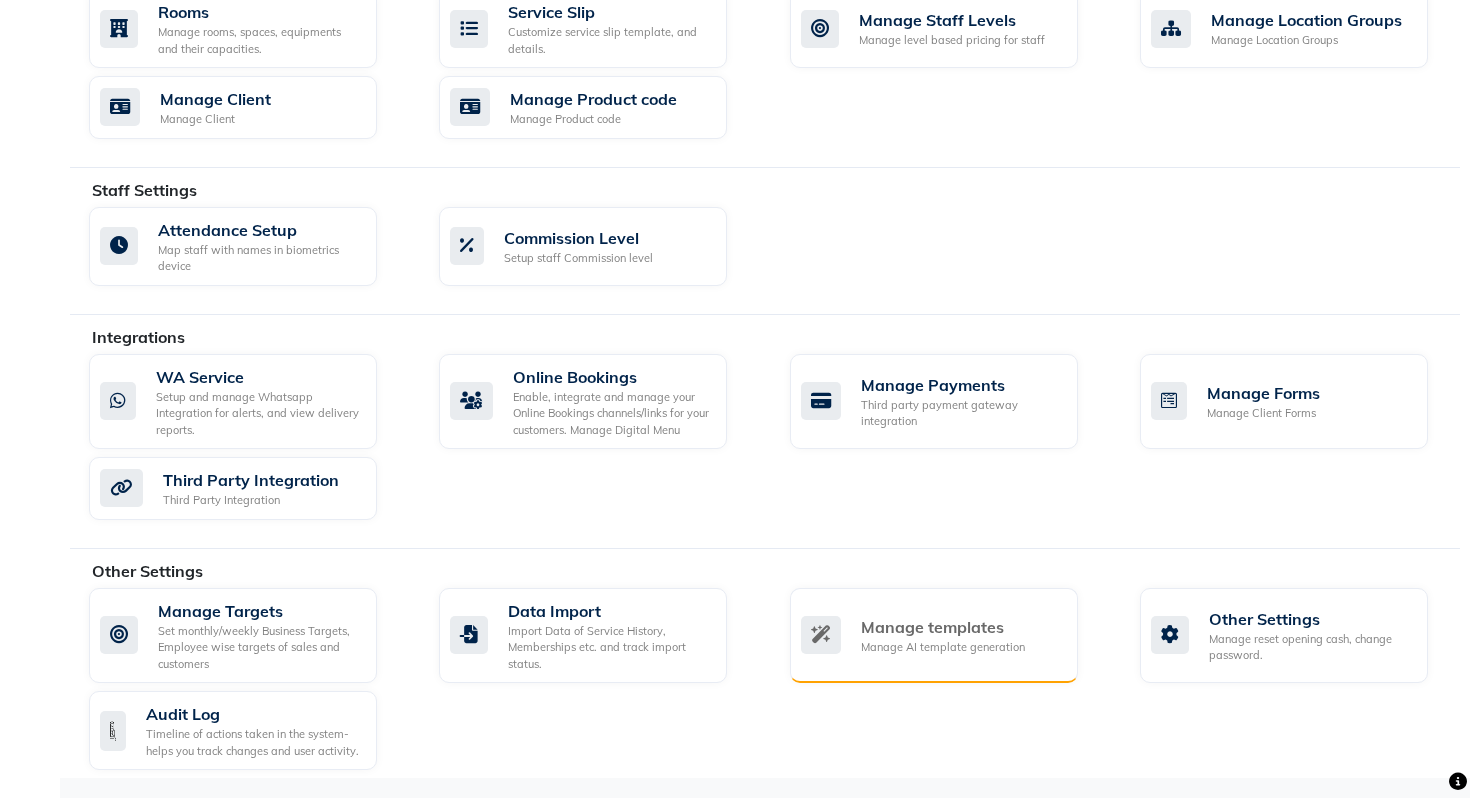 scroll, scrollTop: 933, scrollLeft: 0, axis: vertical 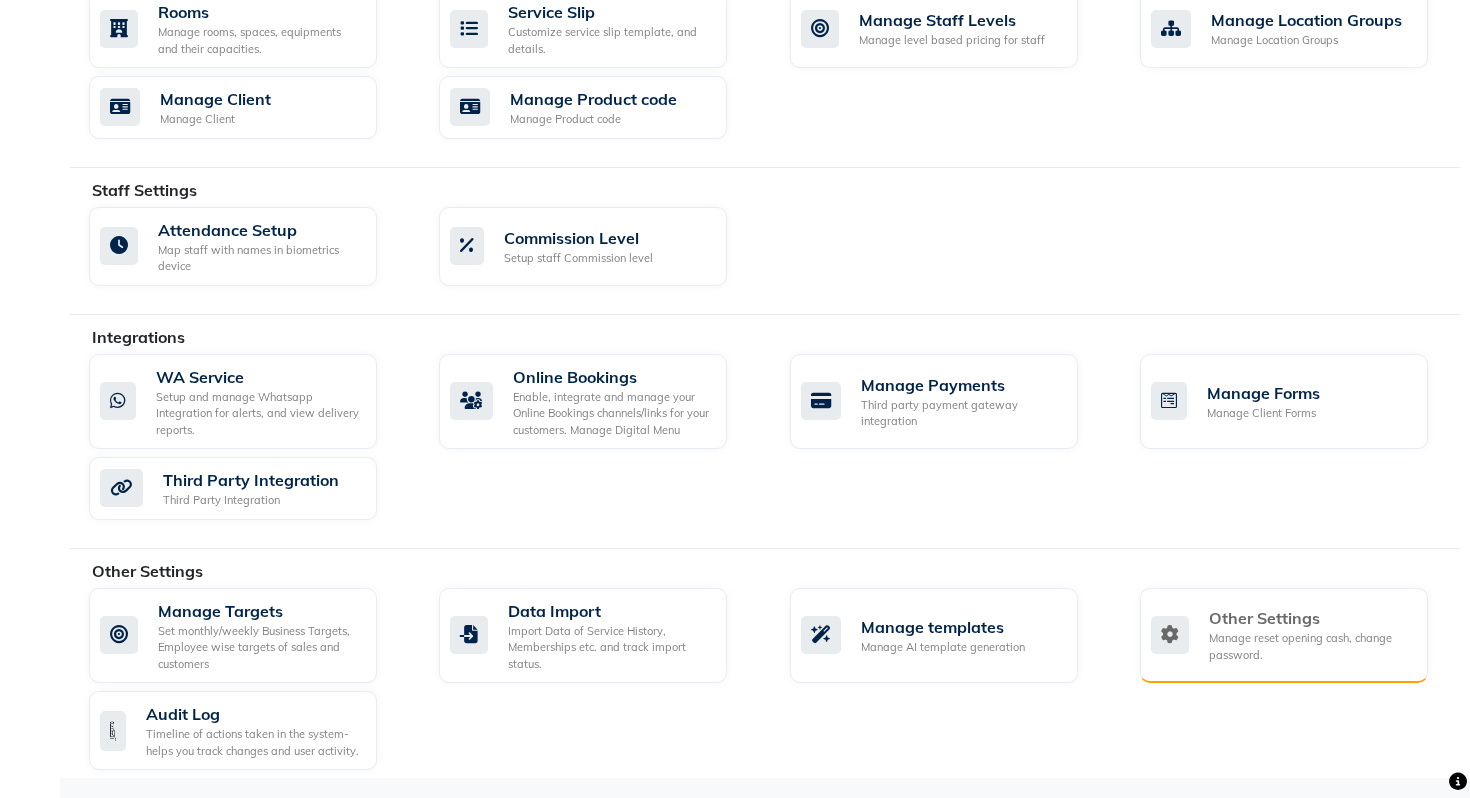 click on "Other Settings Manage reset opening cash, change password." 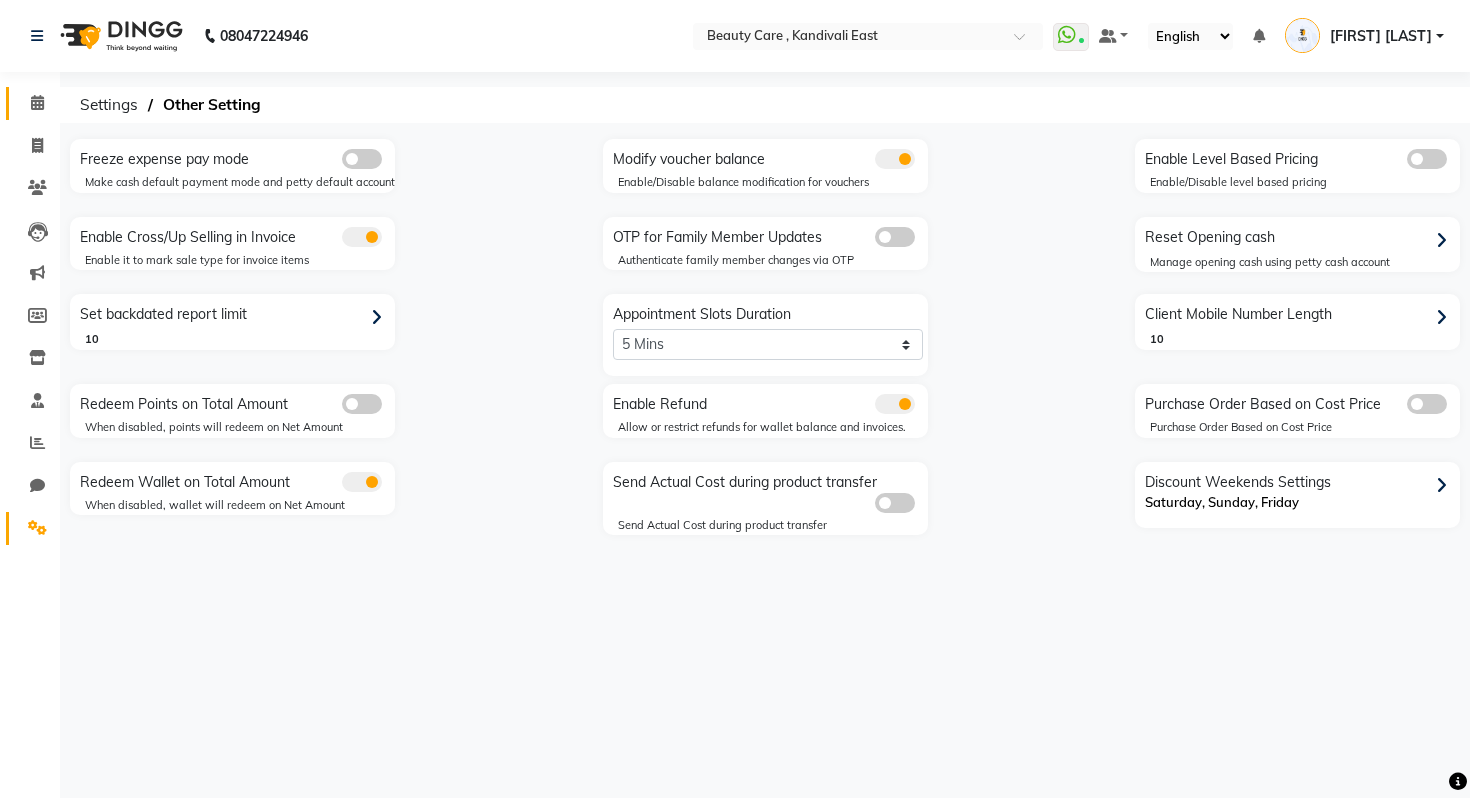click on "Calendar" 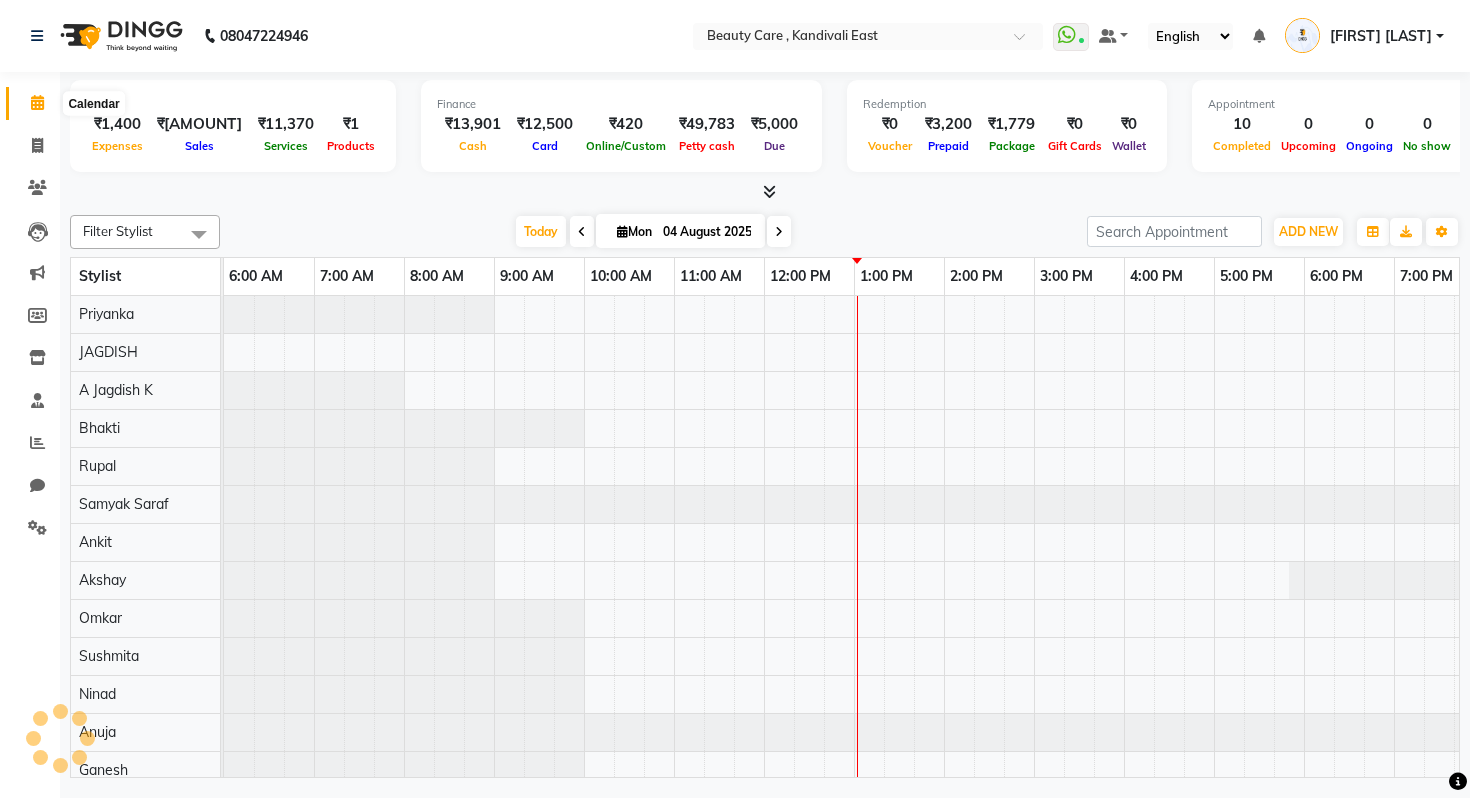 scroll, scrollTop: 0, scrollLeft: 0, axis: both 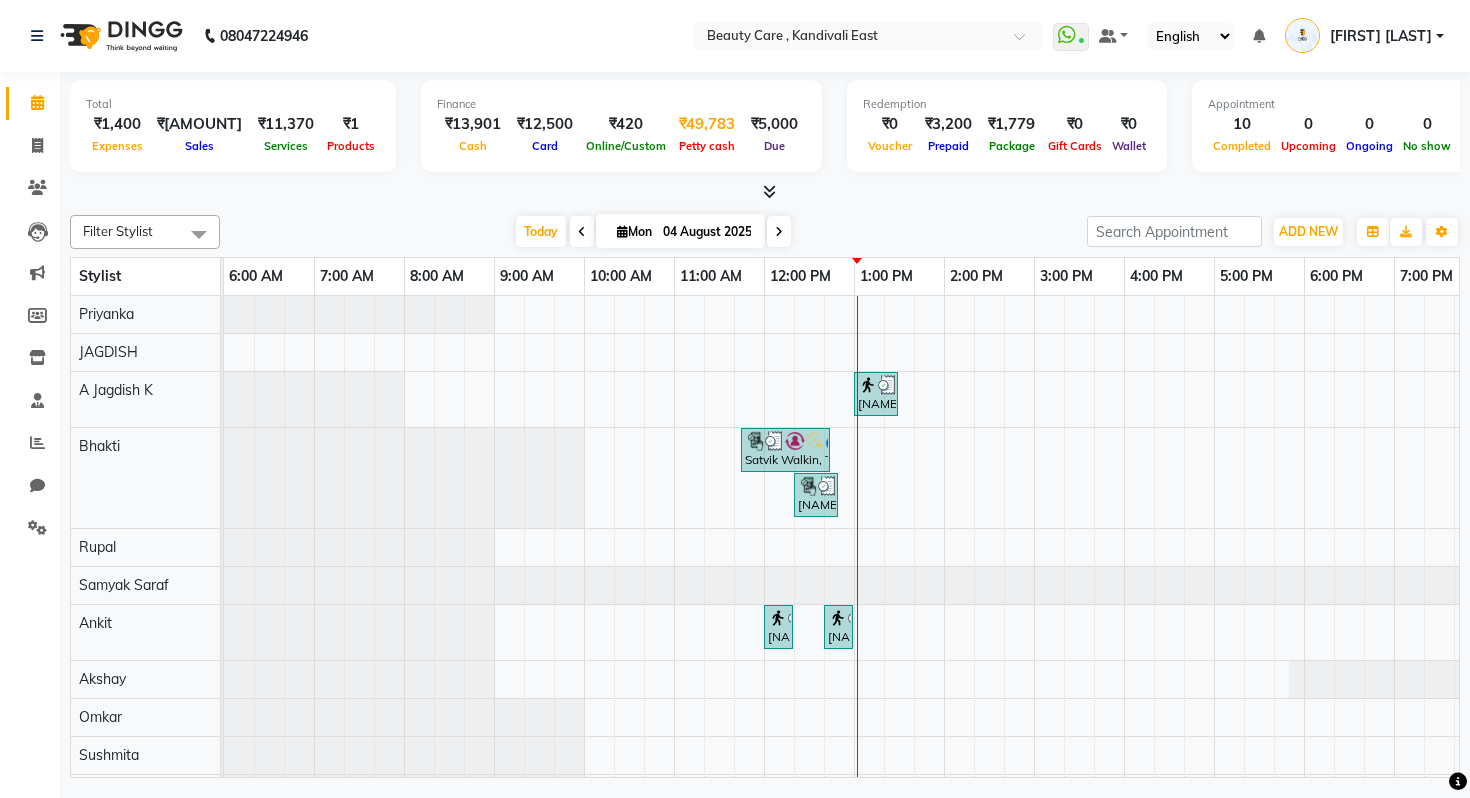 click on "Petty cash" at bounding box center [707, 146] 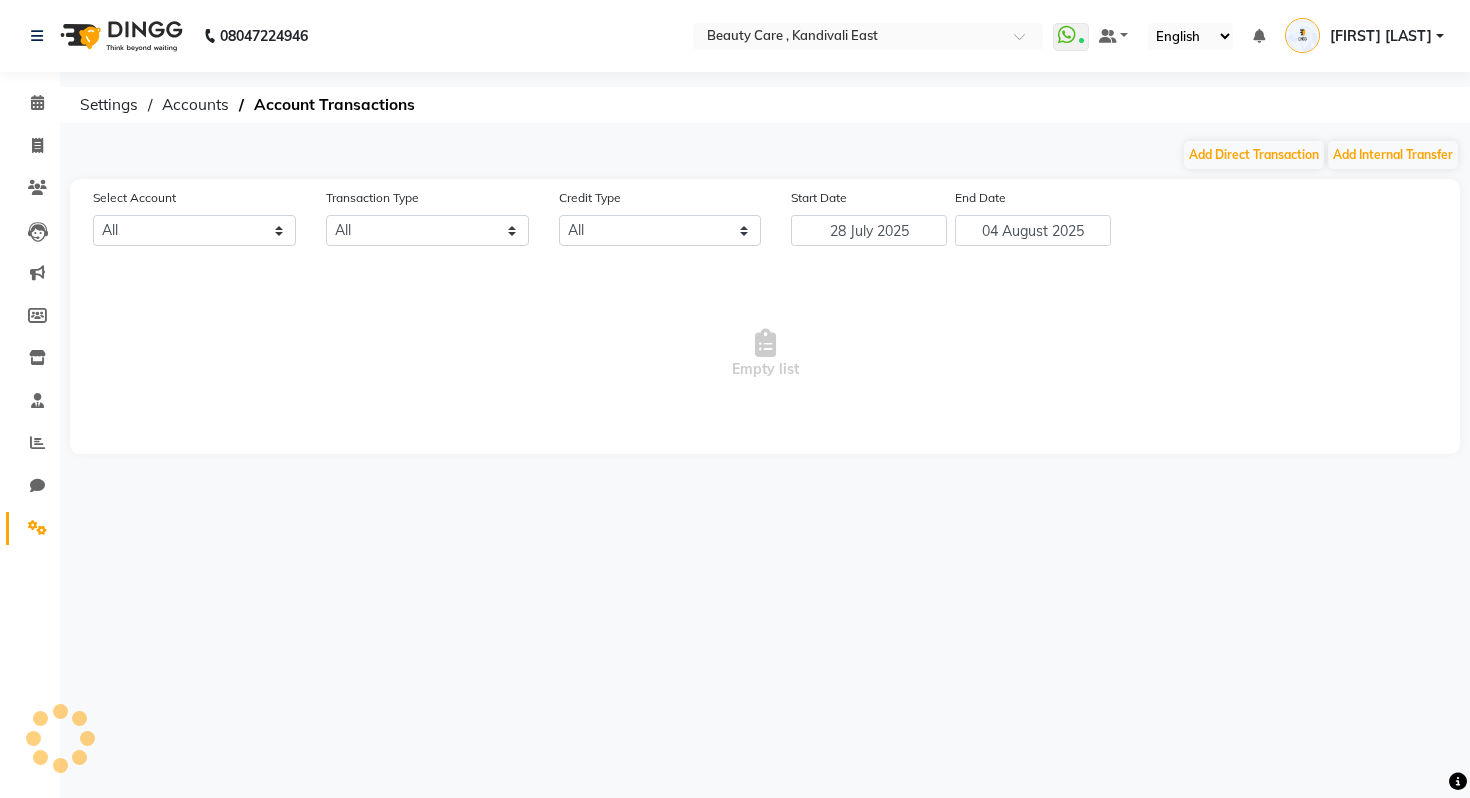 select on "2399" 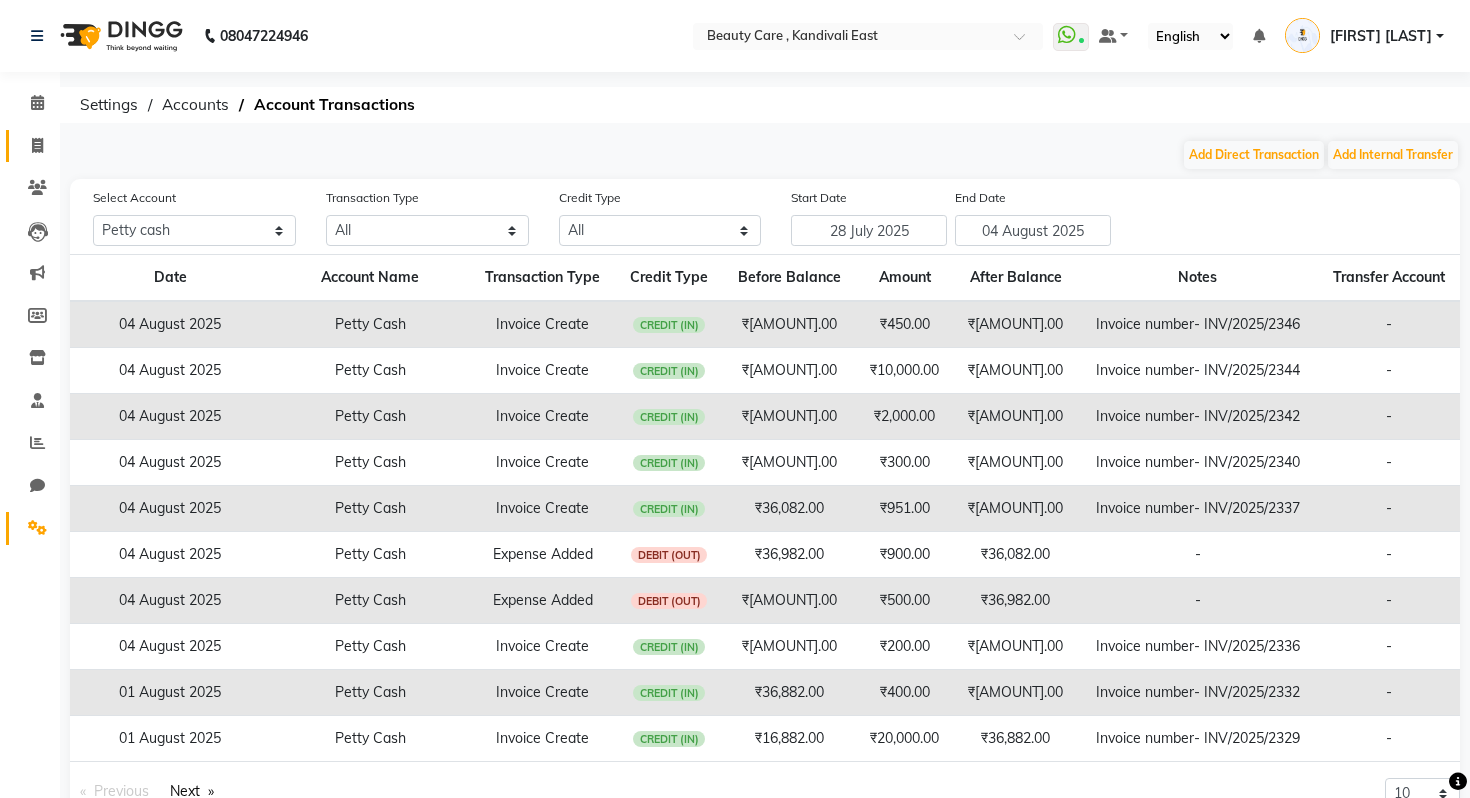 click on "Invoice" 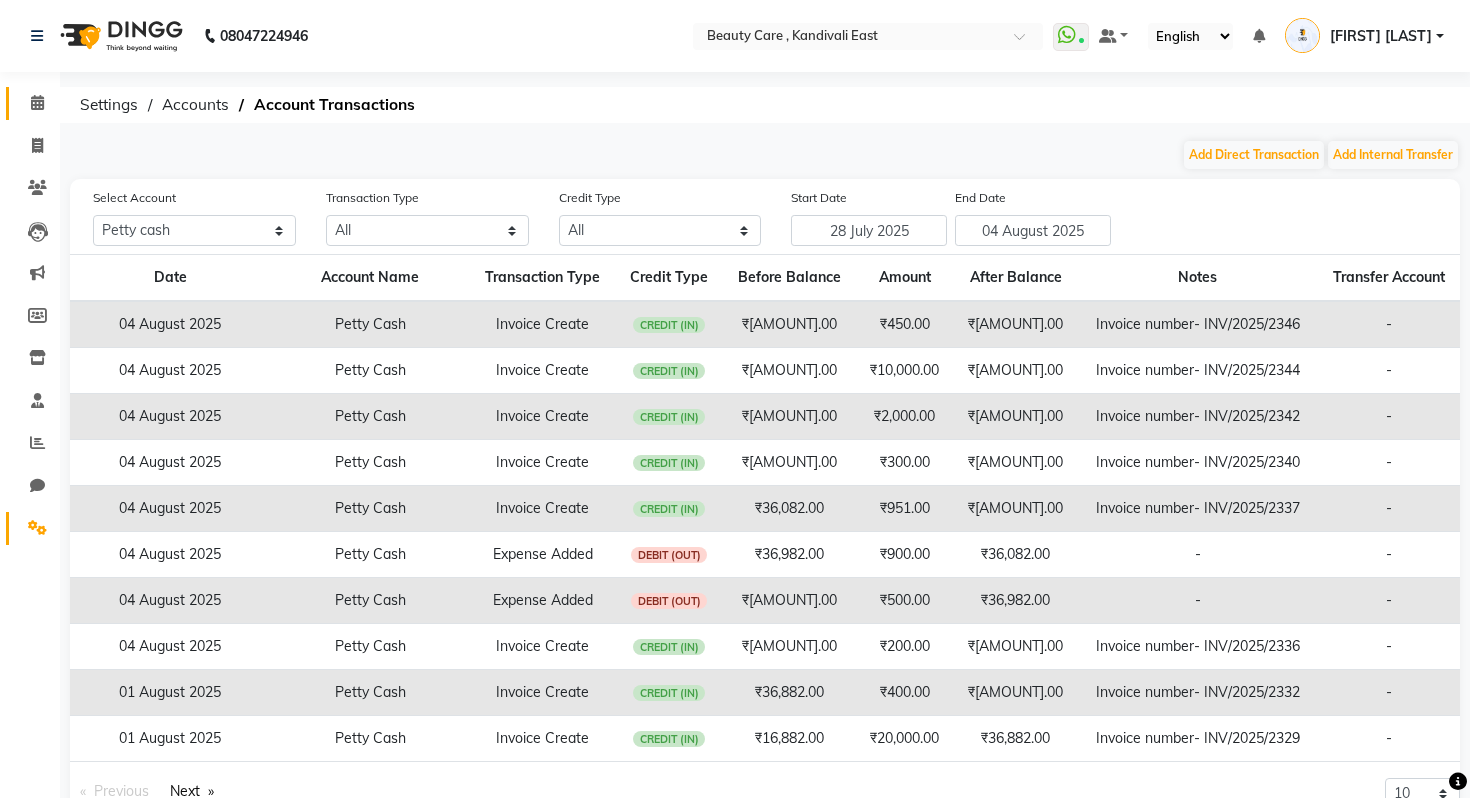 click on "Calendar" 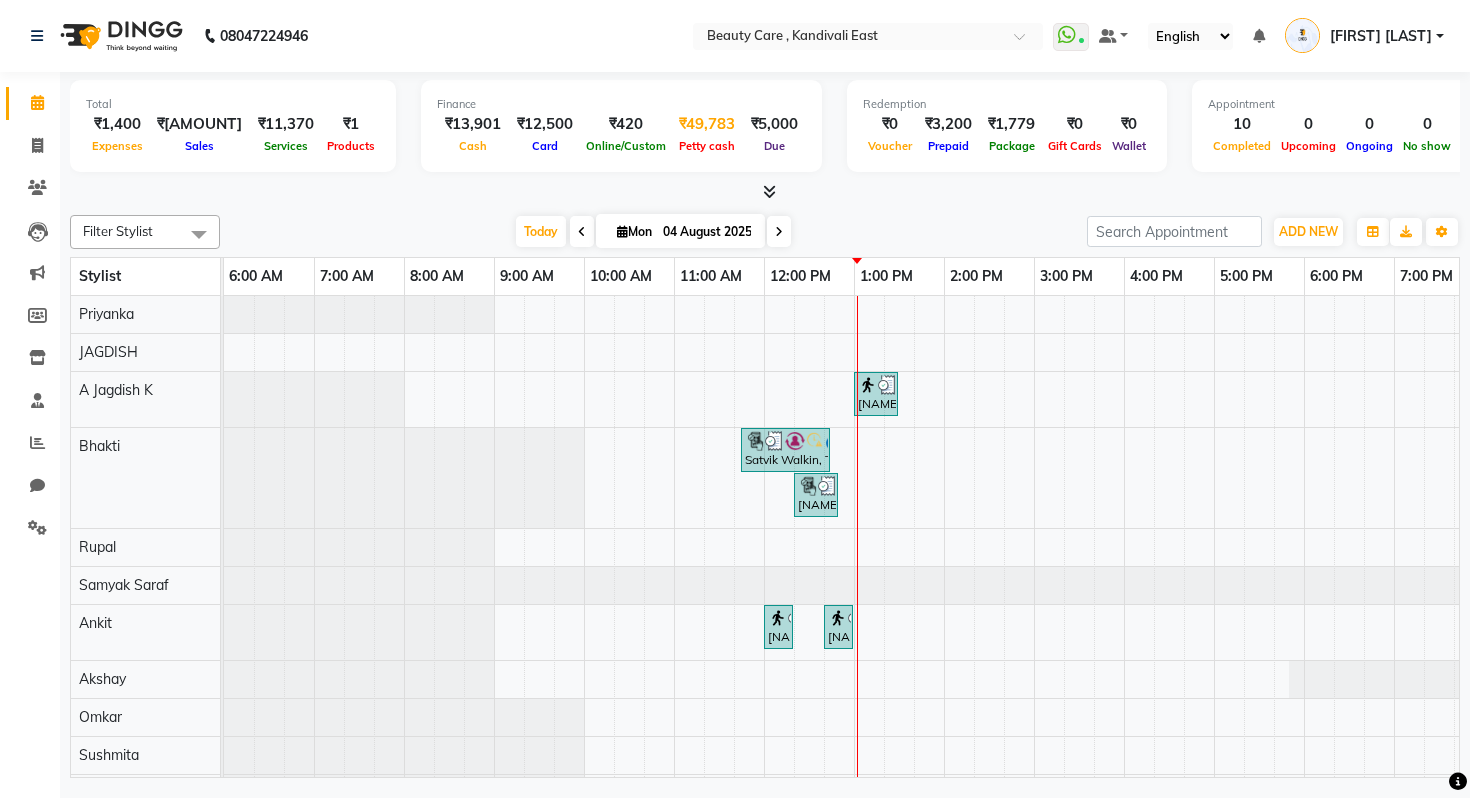 click on "₹49,783" at bounding box center (707, 124) 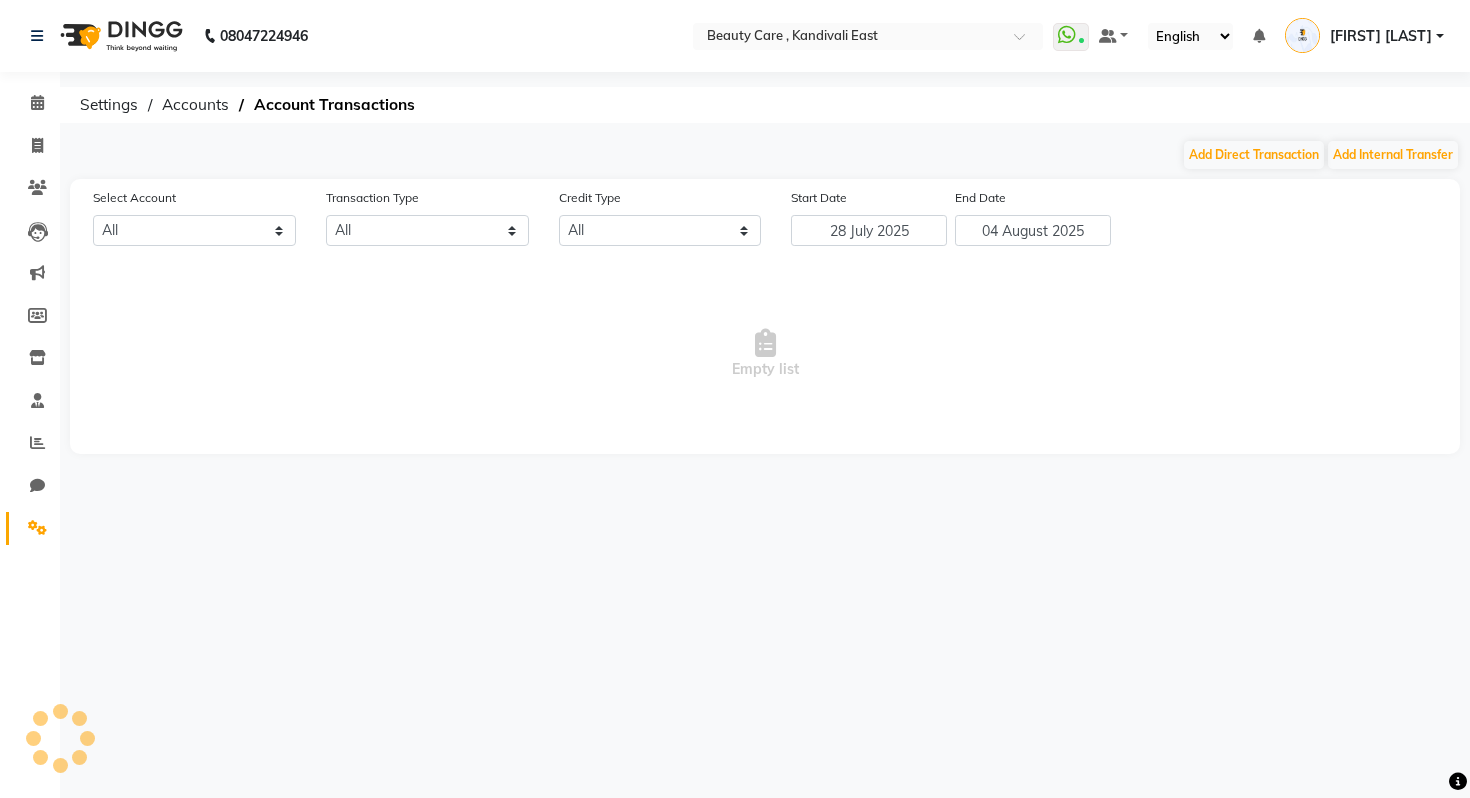 select on "2399" 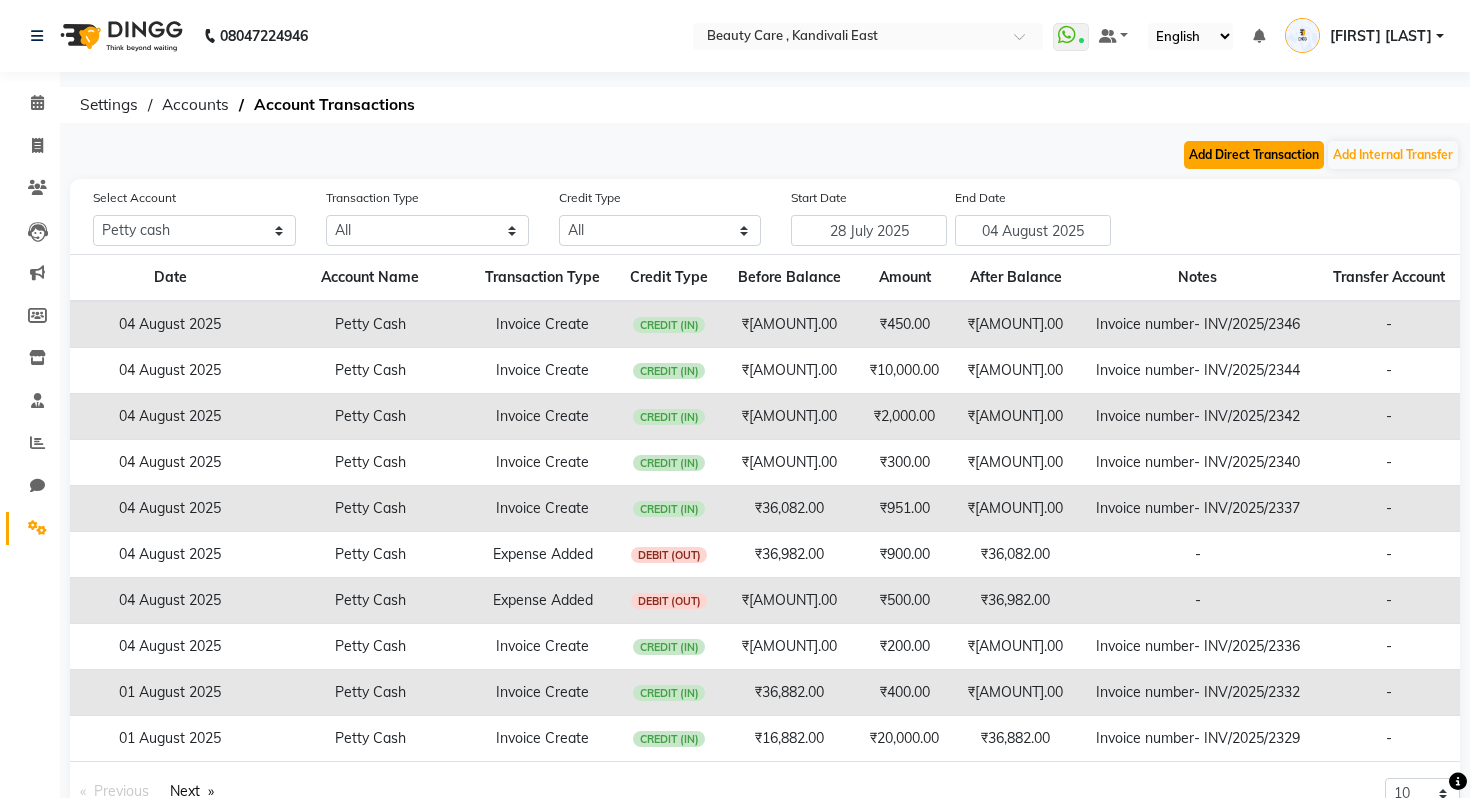 click on "Add Direct Transaction" 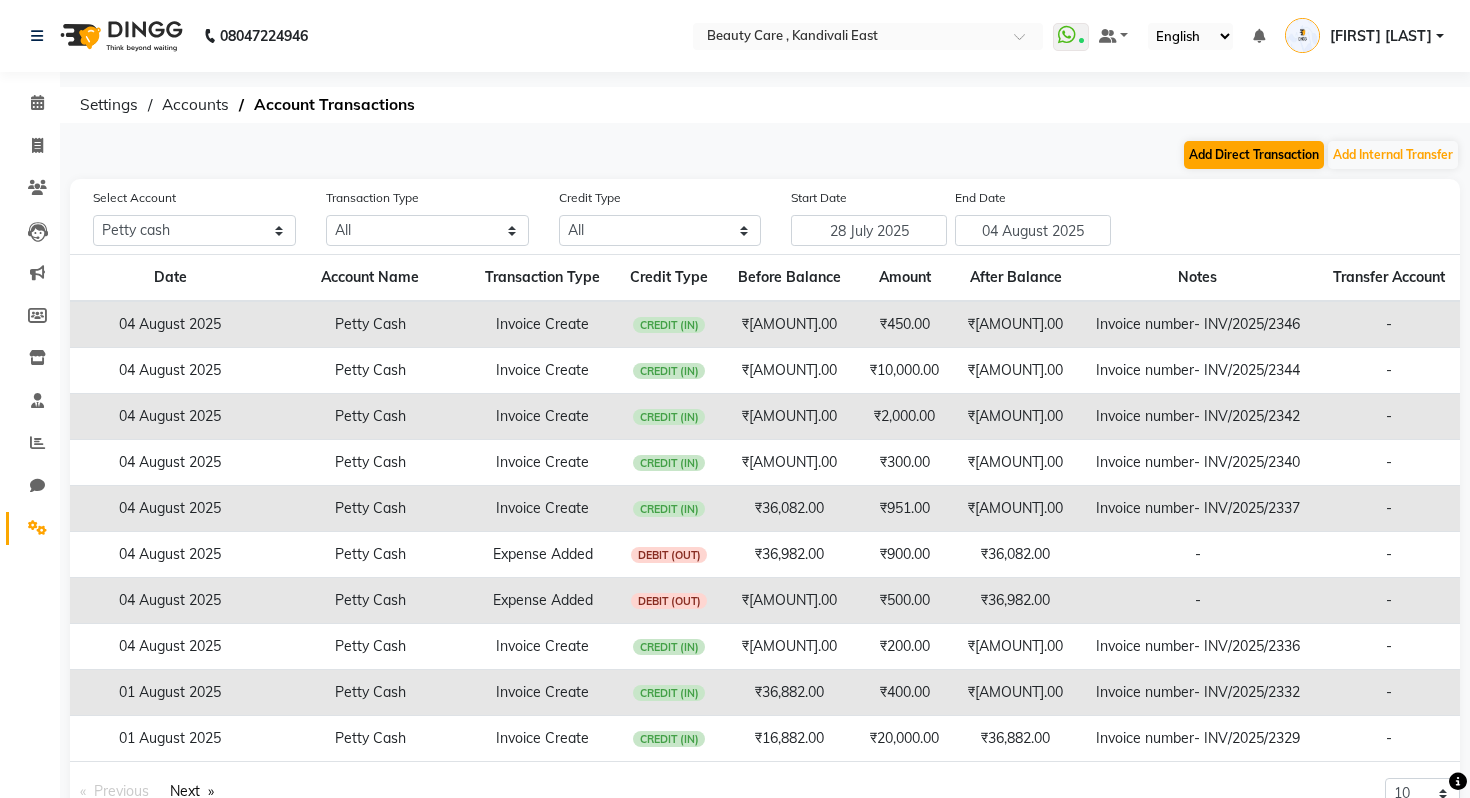 select on "direct" 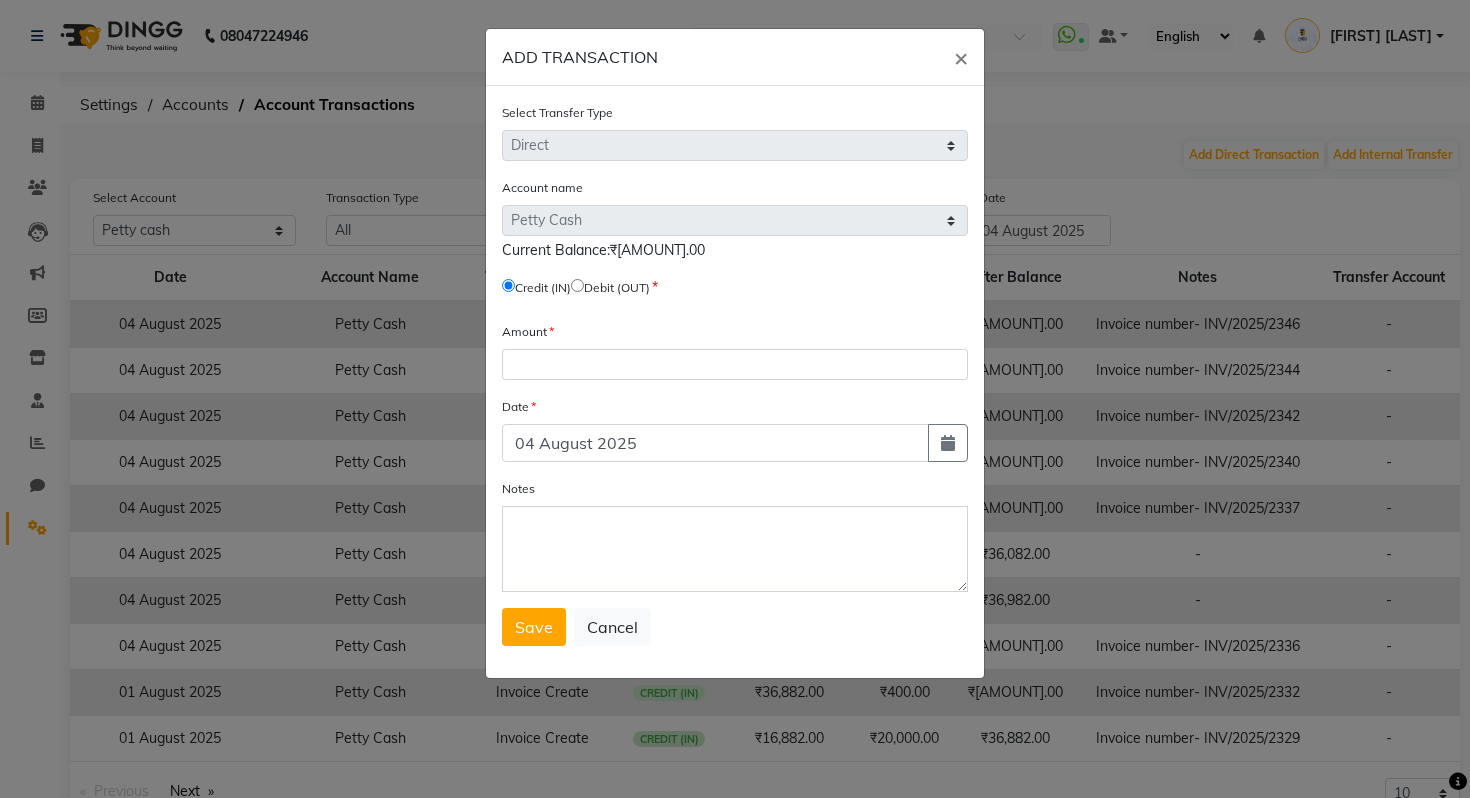click 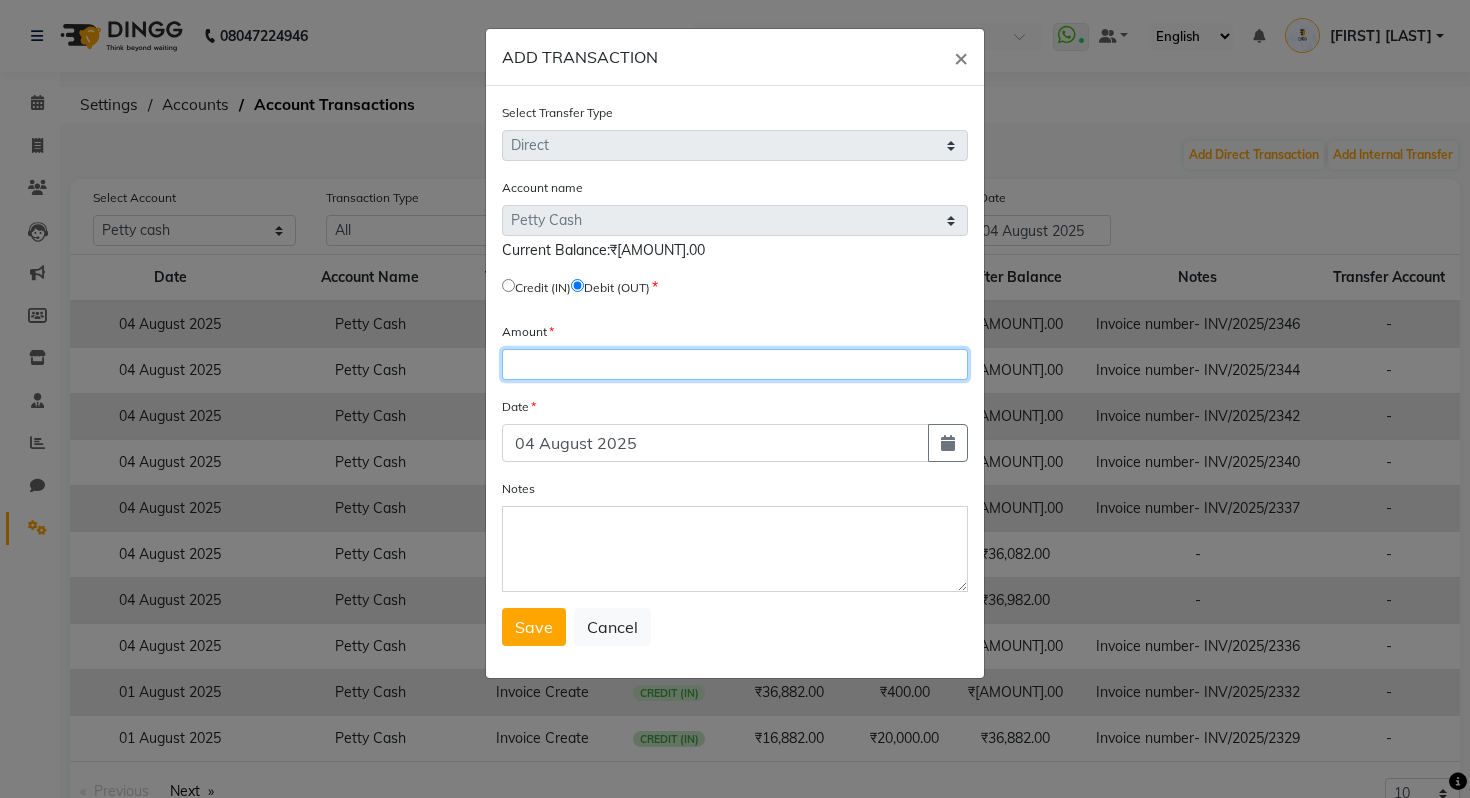 click 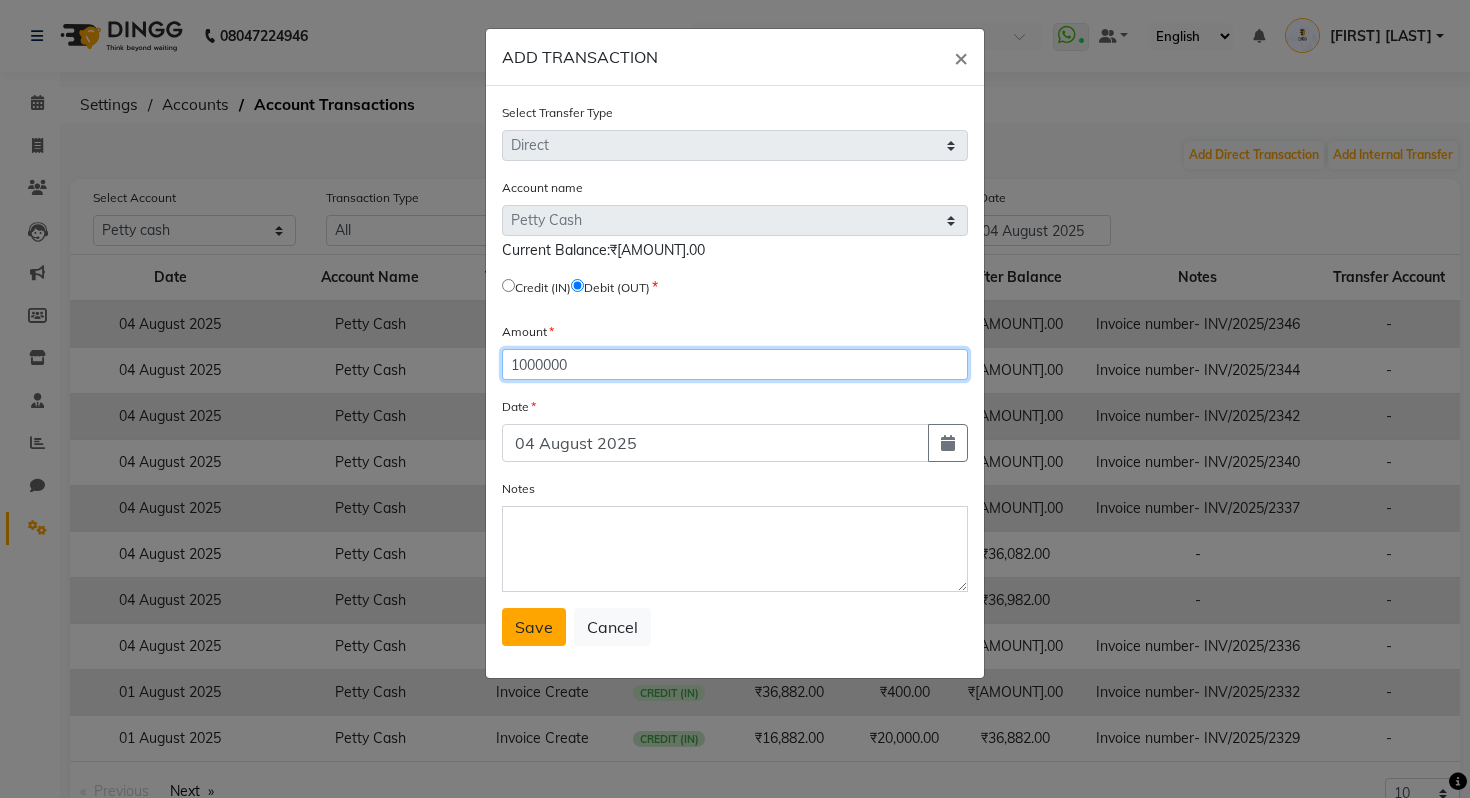 type on "1000000" 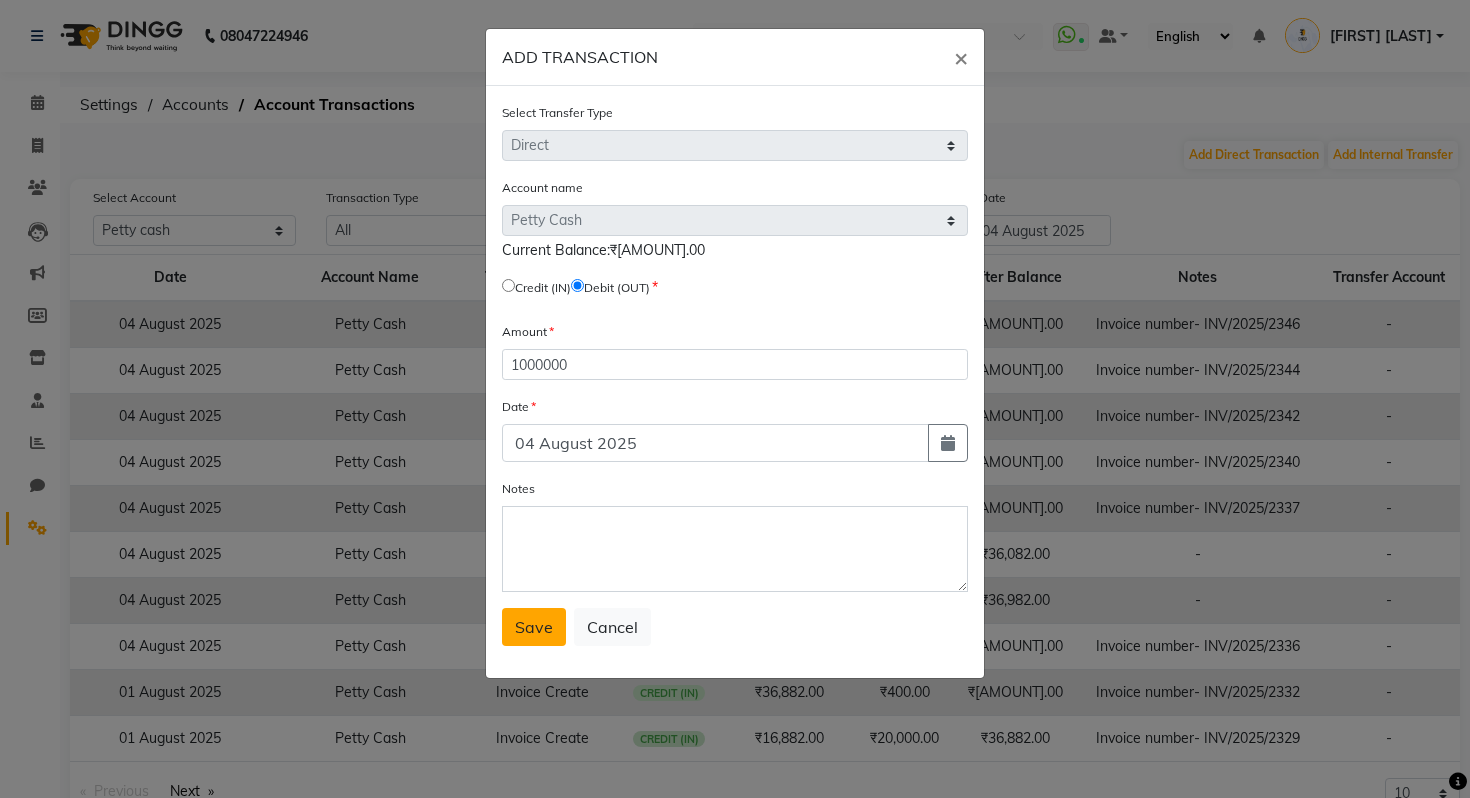 click on "Save" at bounding box center (534, 627) 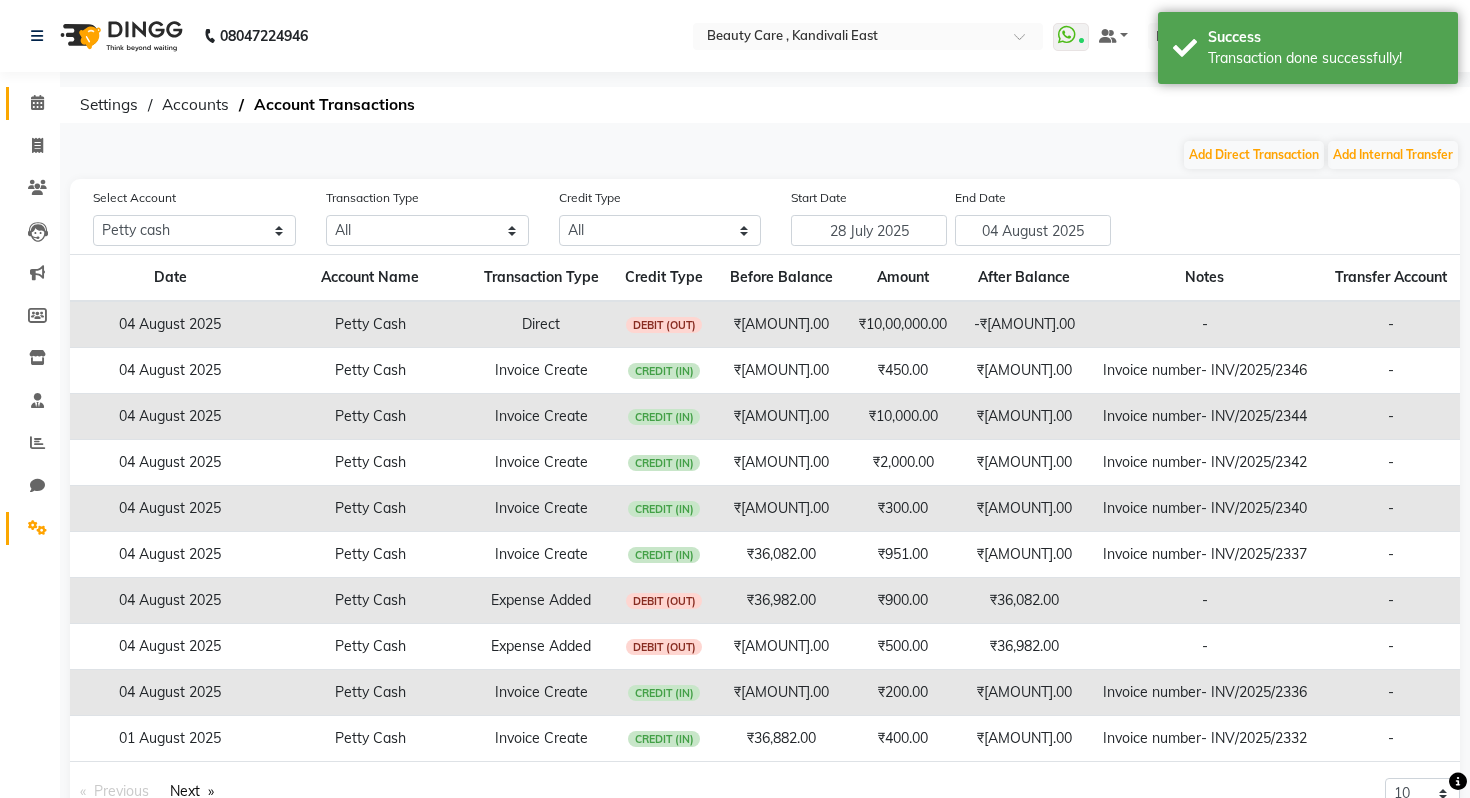 click 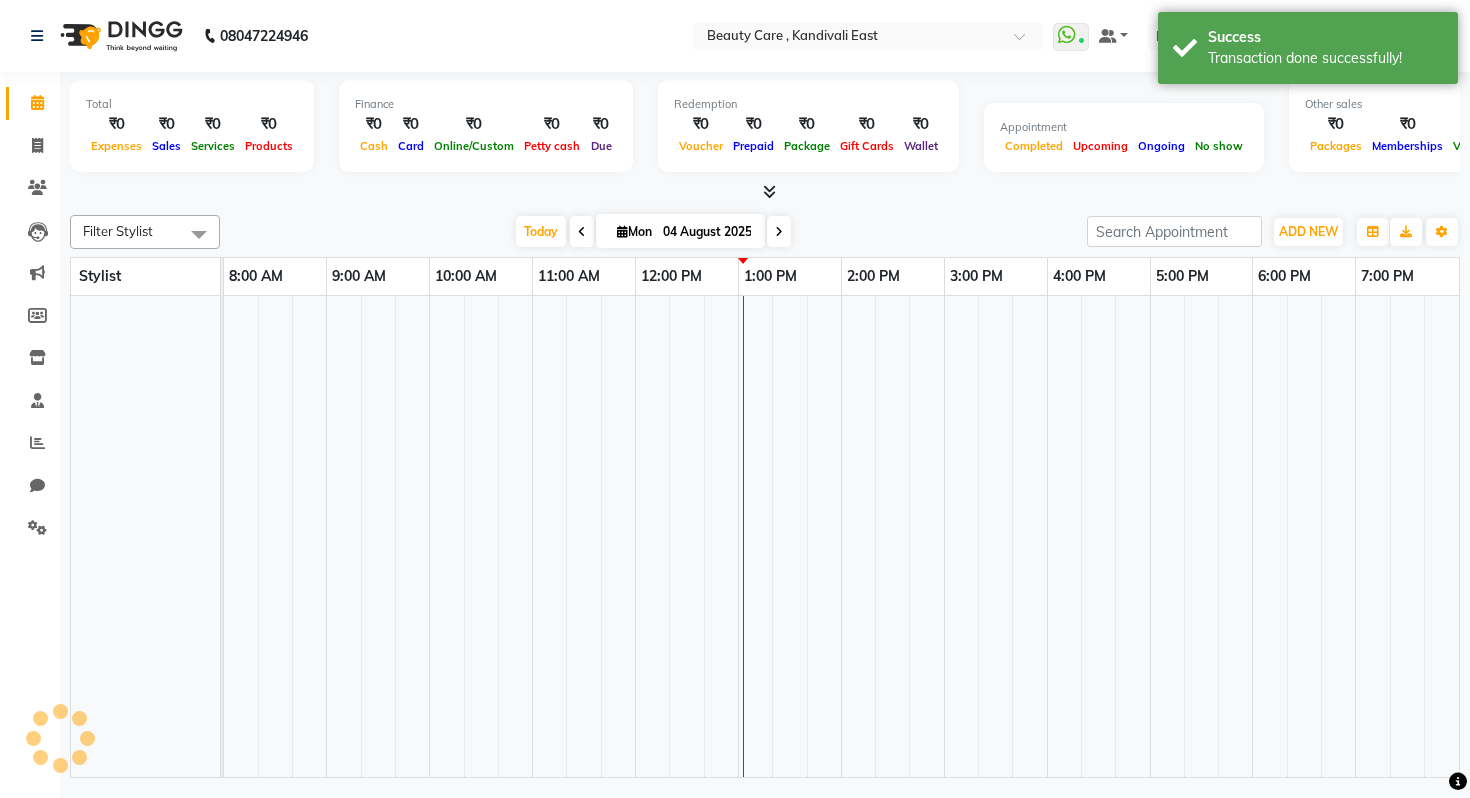 scroll, scrollTop: 0, scrollLeft: 0, axis: both 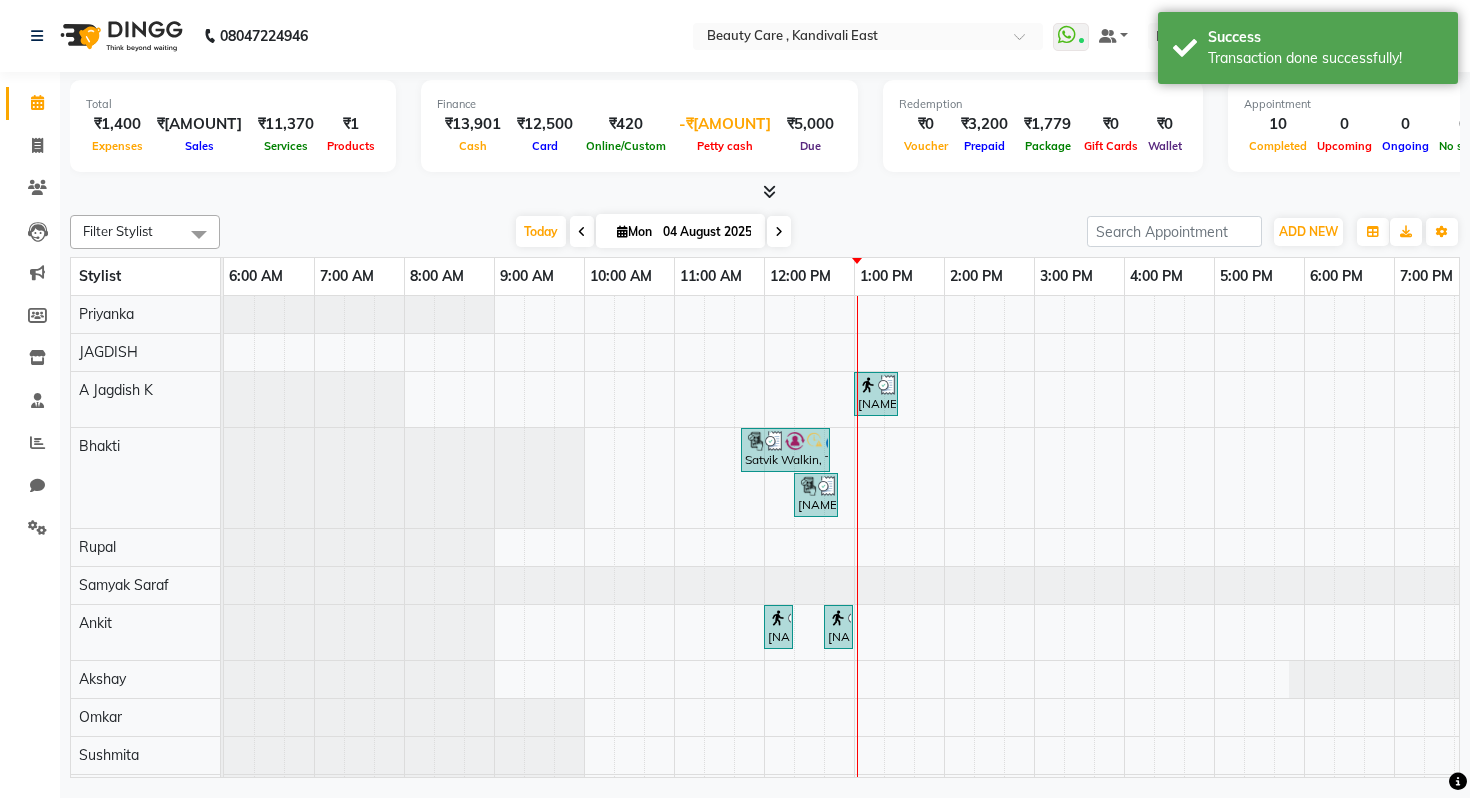 click on "Petty cash" at bounding box center [725, 146] 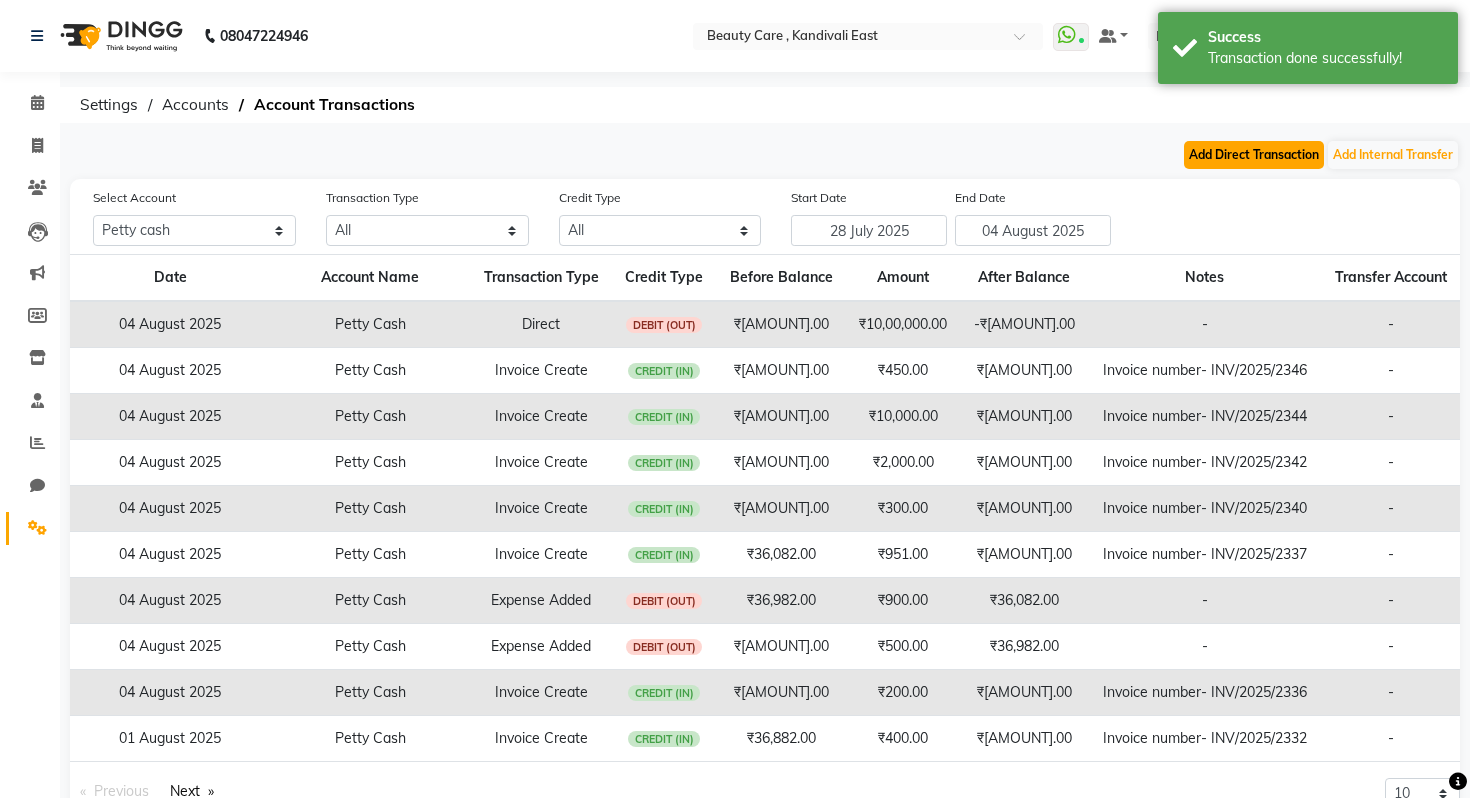 click on "Add Direct Transaction" 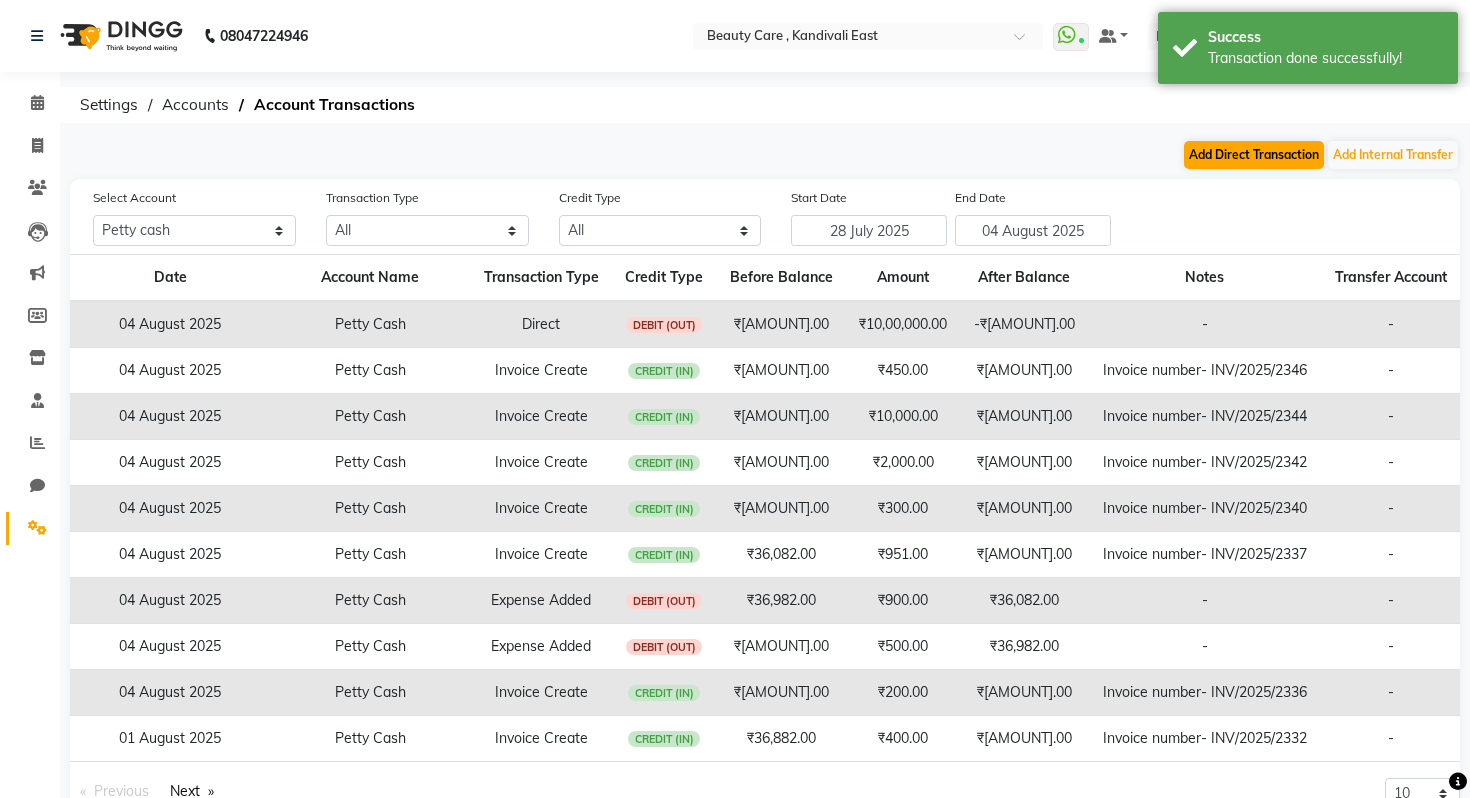 select on "direct" 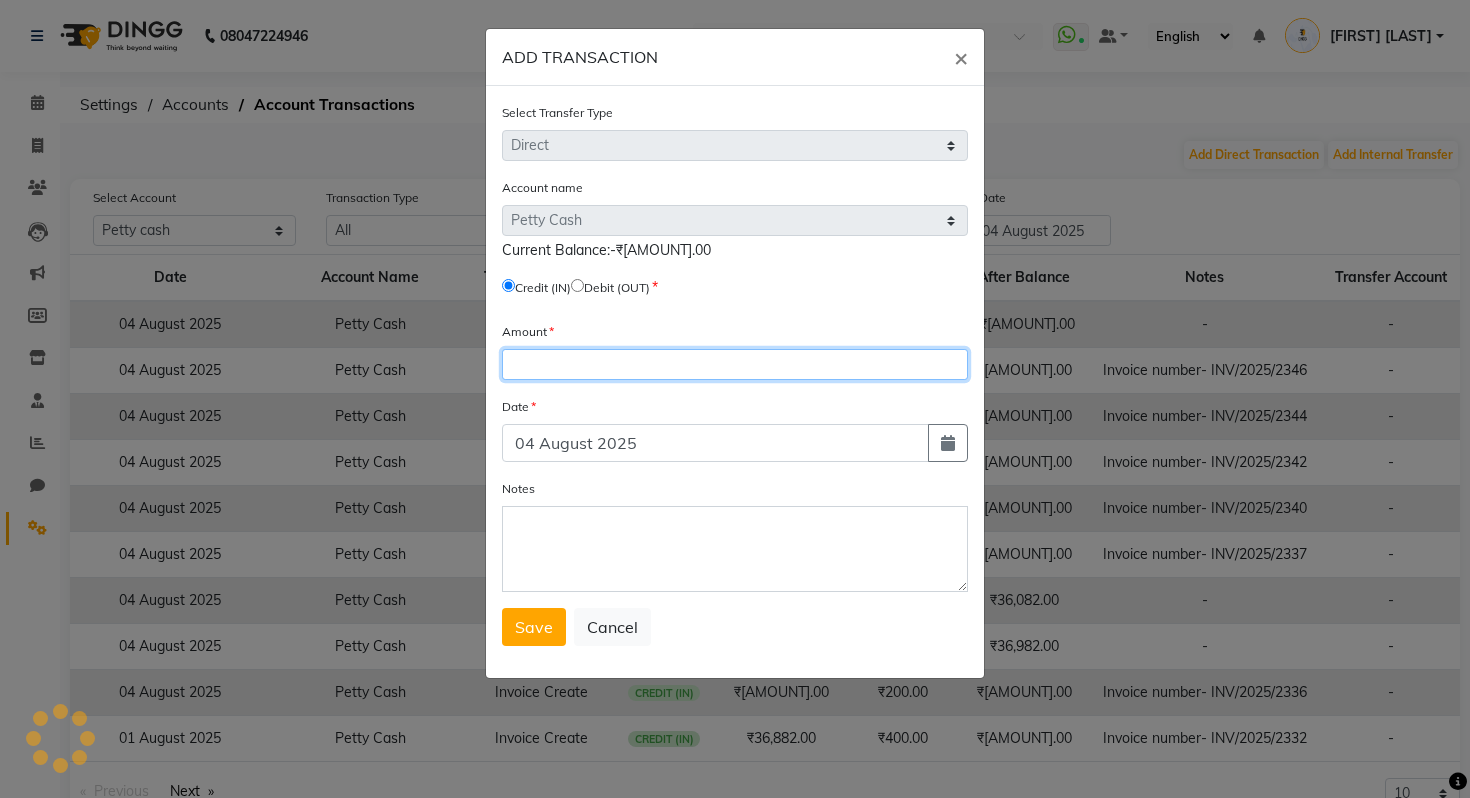 click 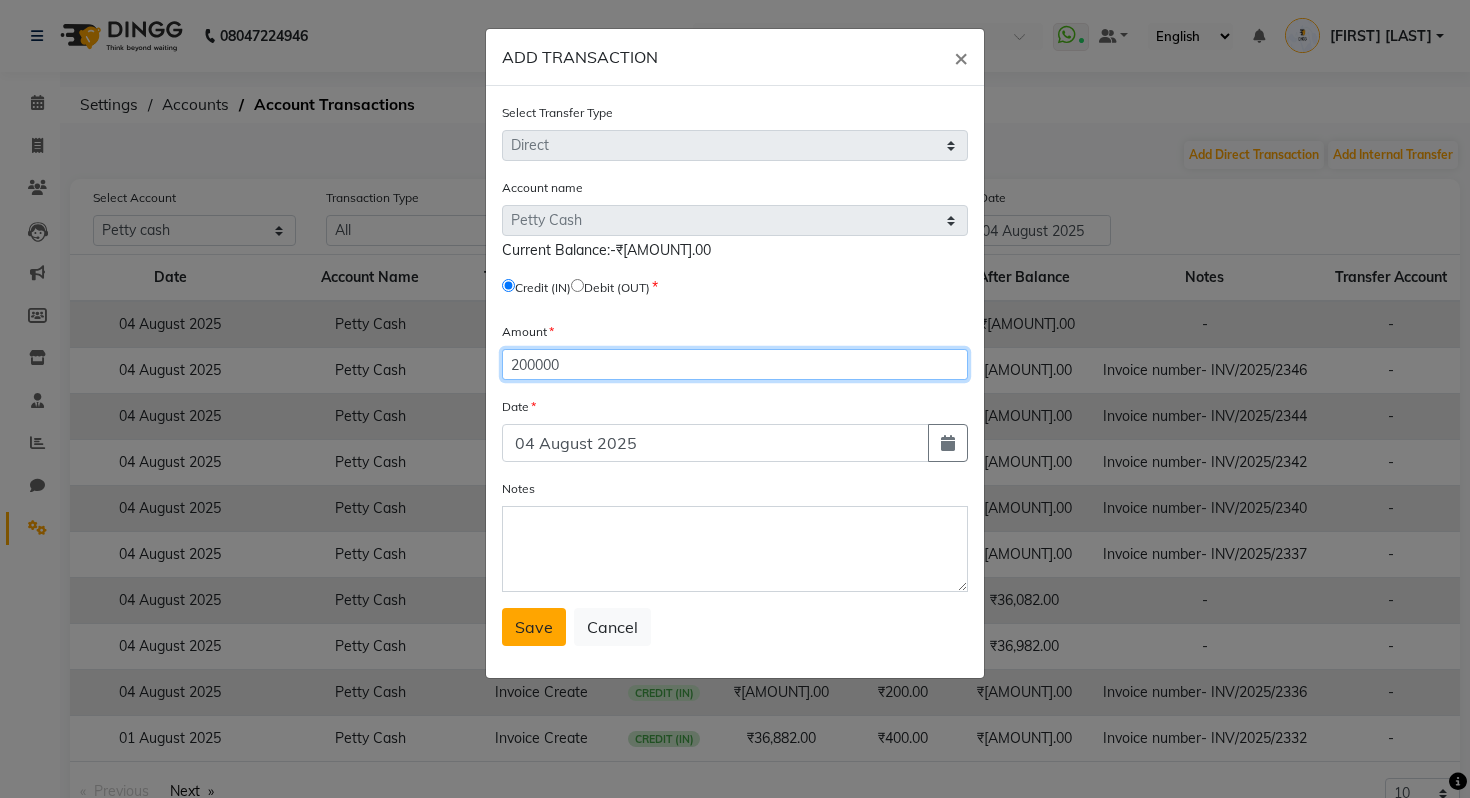 type on "200000" 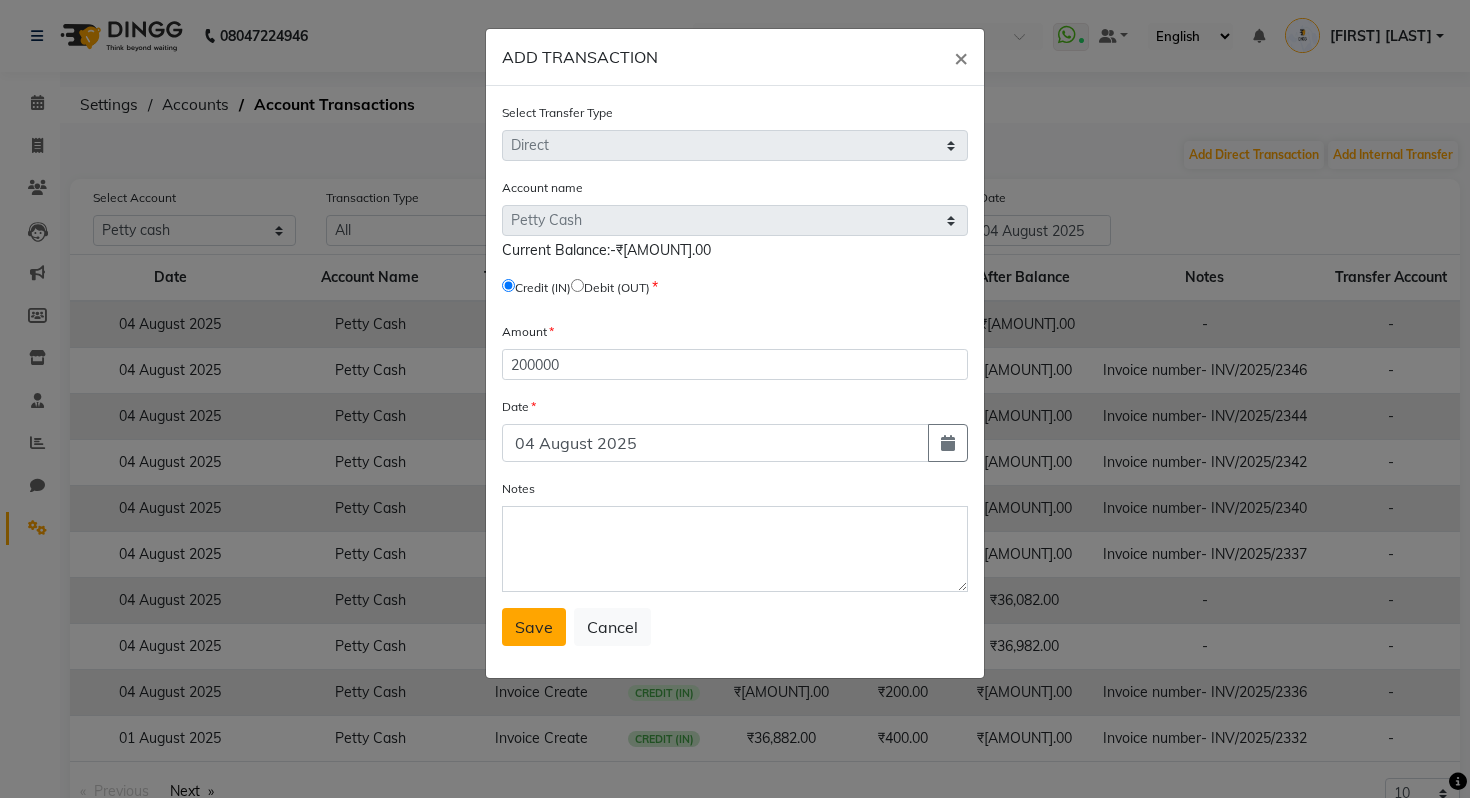 click on "Save" at bounding box center (534, 627) 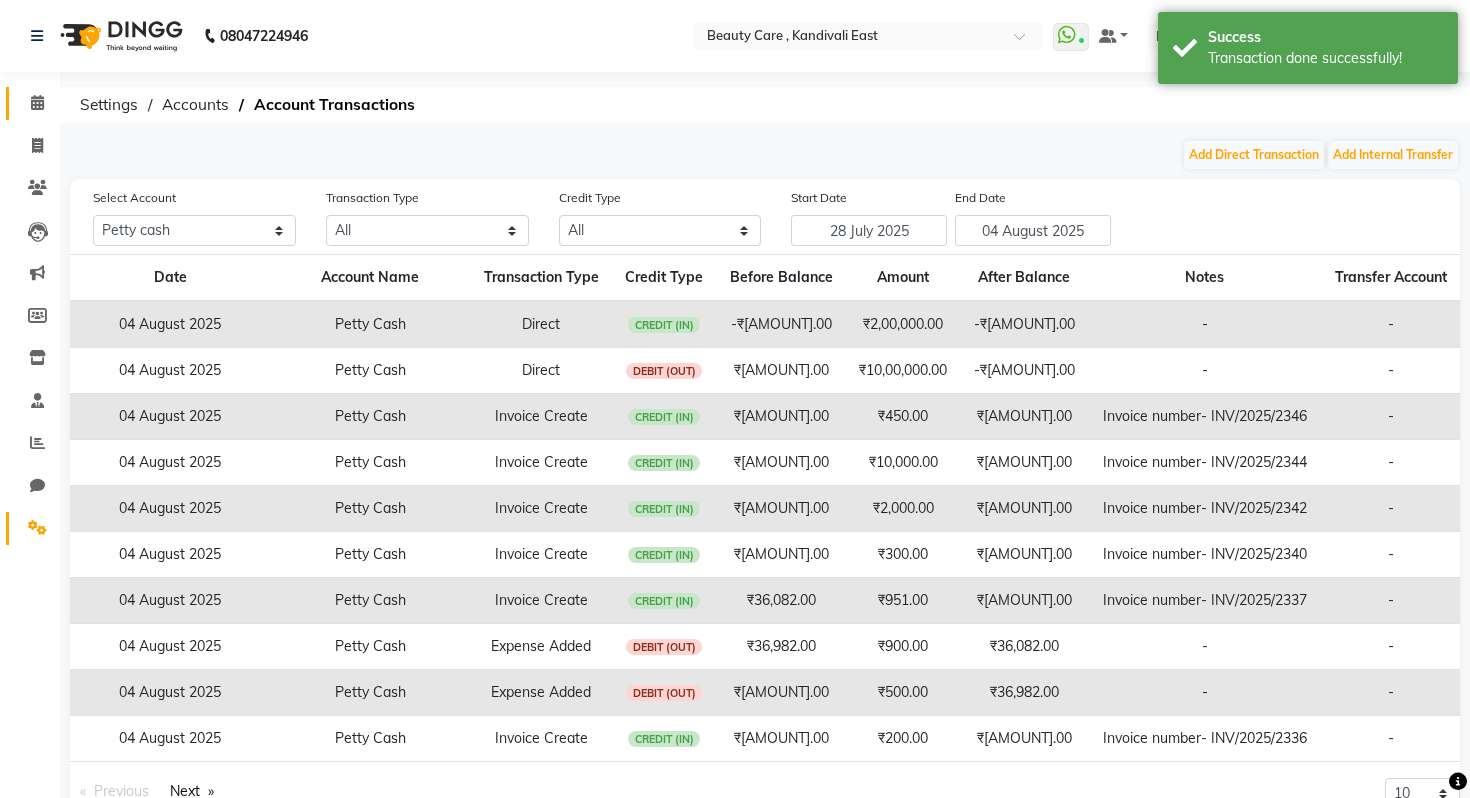 click 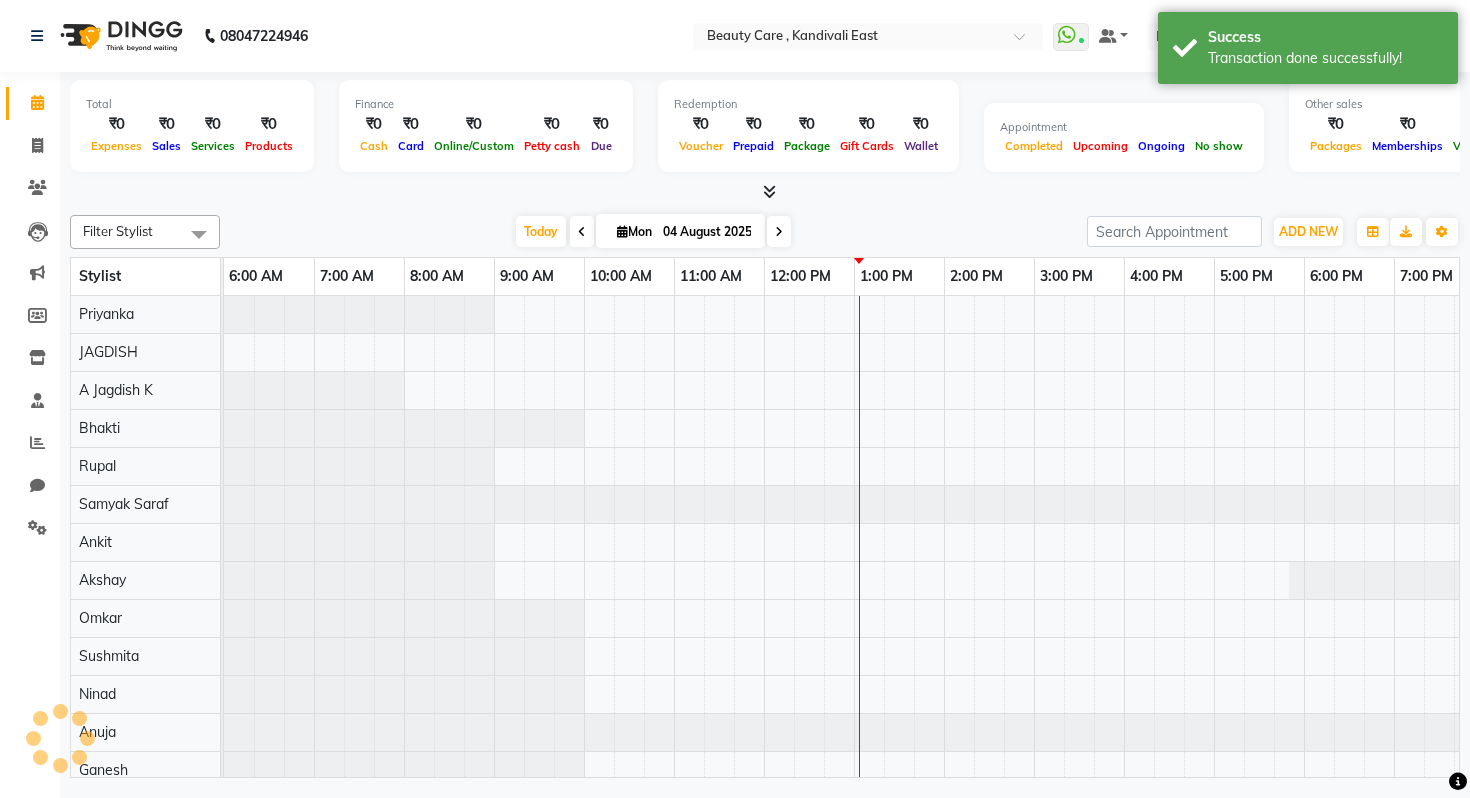 scroll, scrollTop: 0, scrollLeft: 205, axis: horizontal 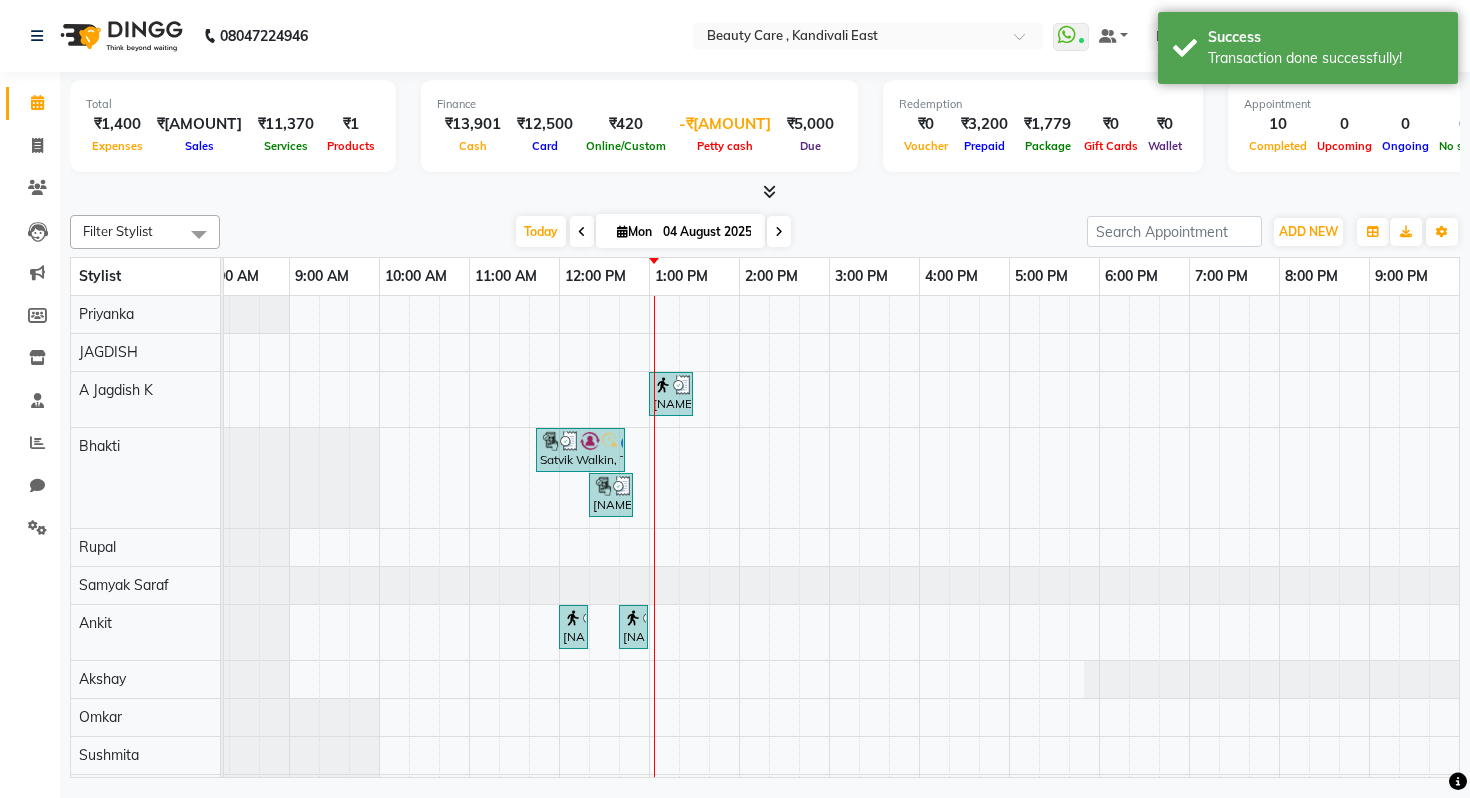 click on "-₹[AMOUNT]" at bounding box center [725, 124] 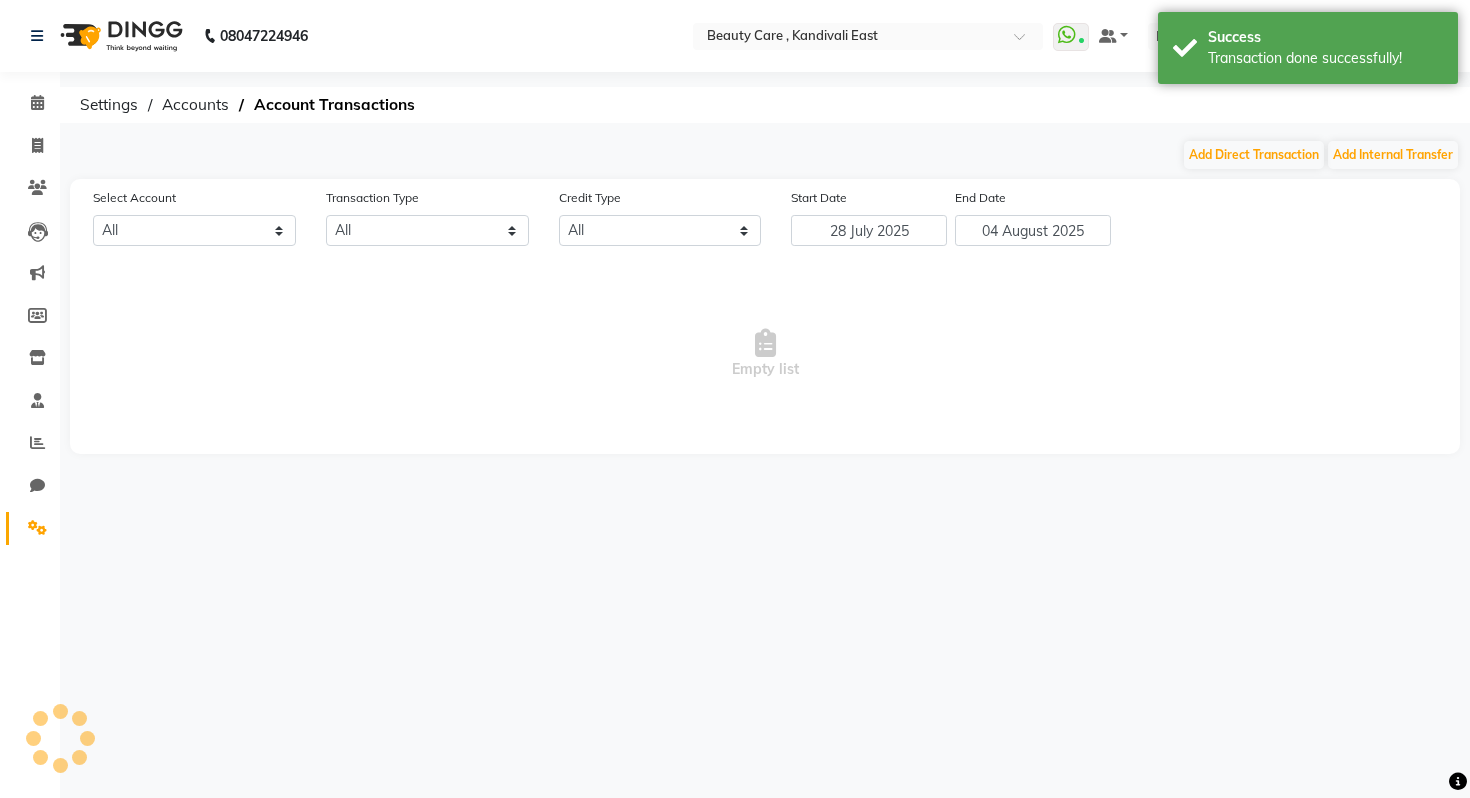 select on "2399" 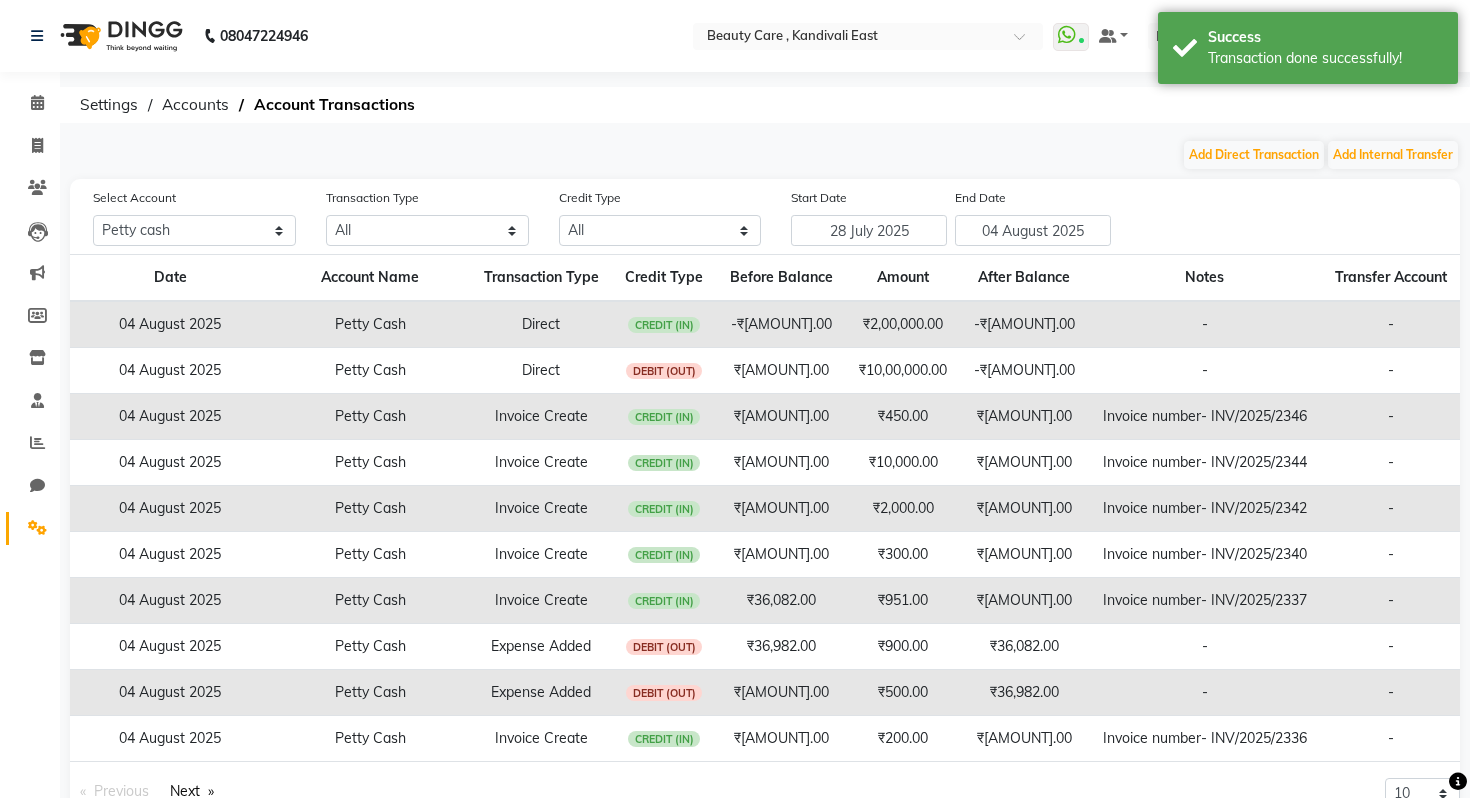 click on "Add Direct Transaction Add Internal Transfer" 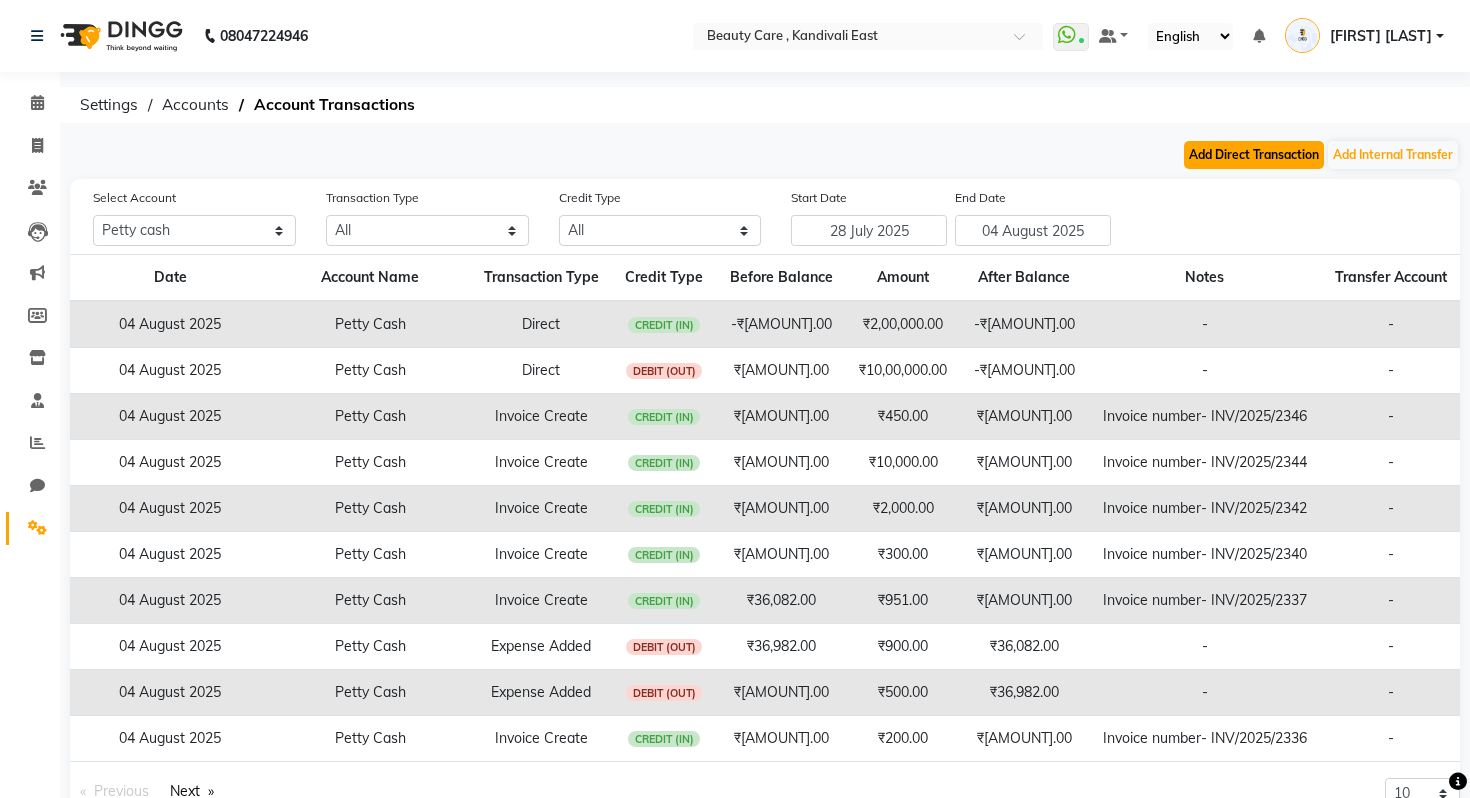 click on "Add Direct Transaction" 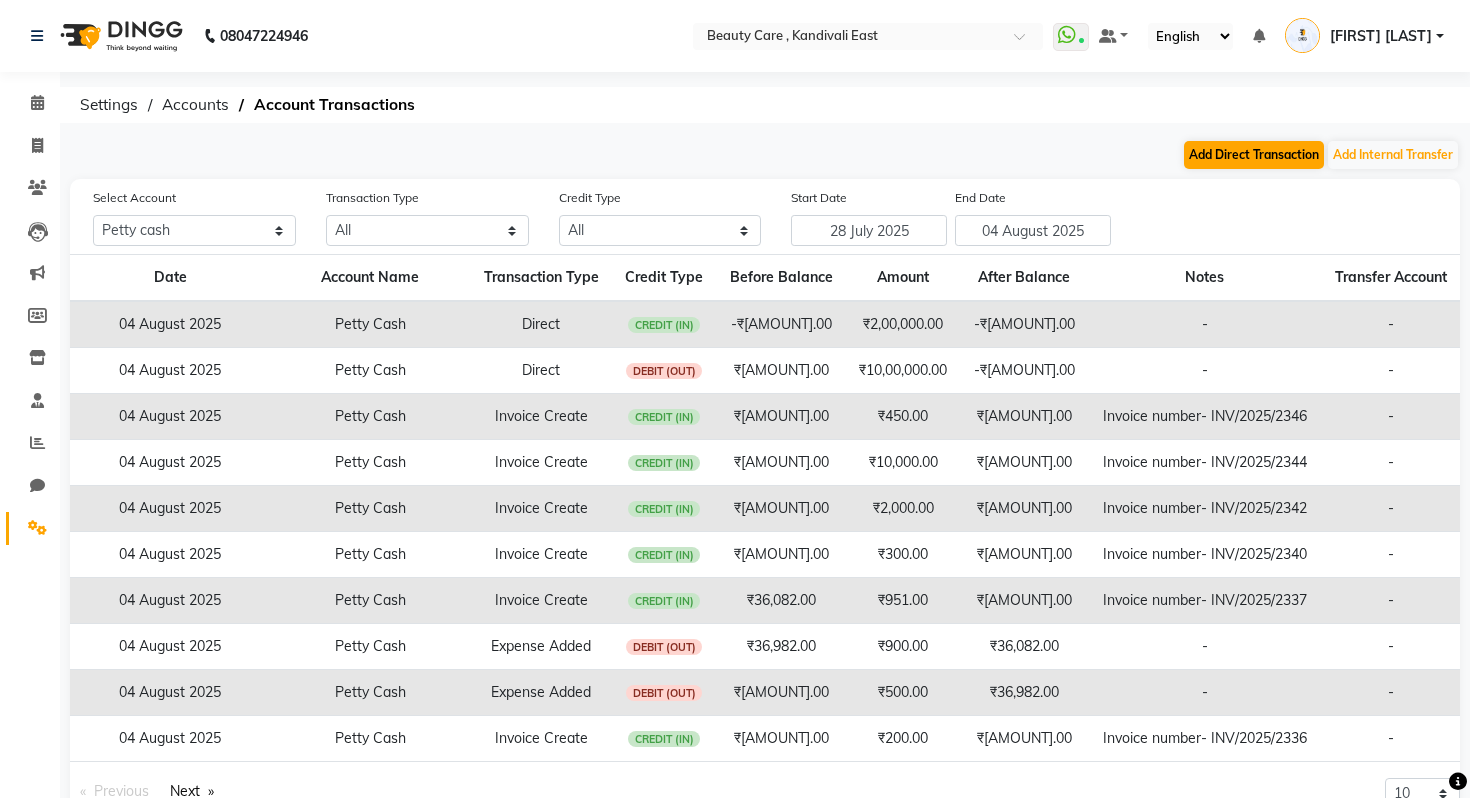 select on "direct" 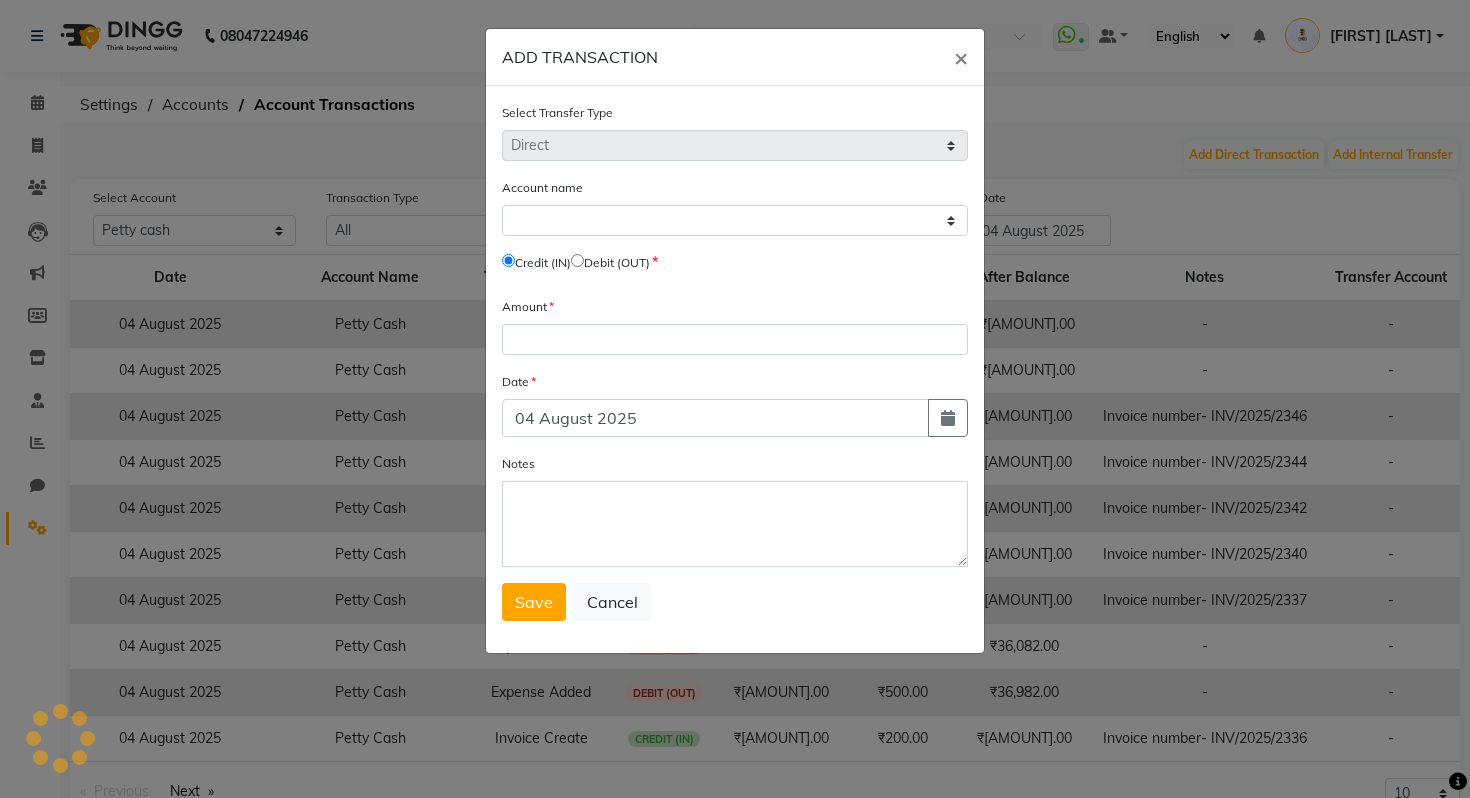 select on "2399" 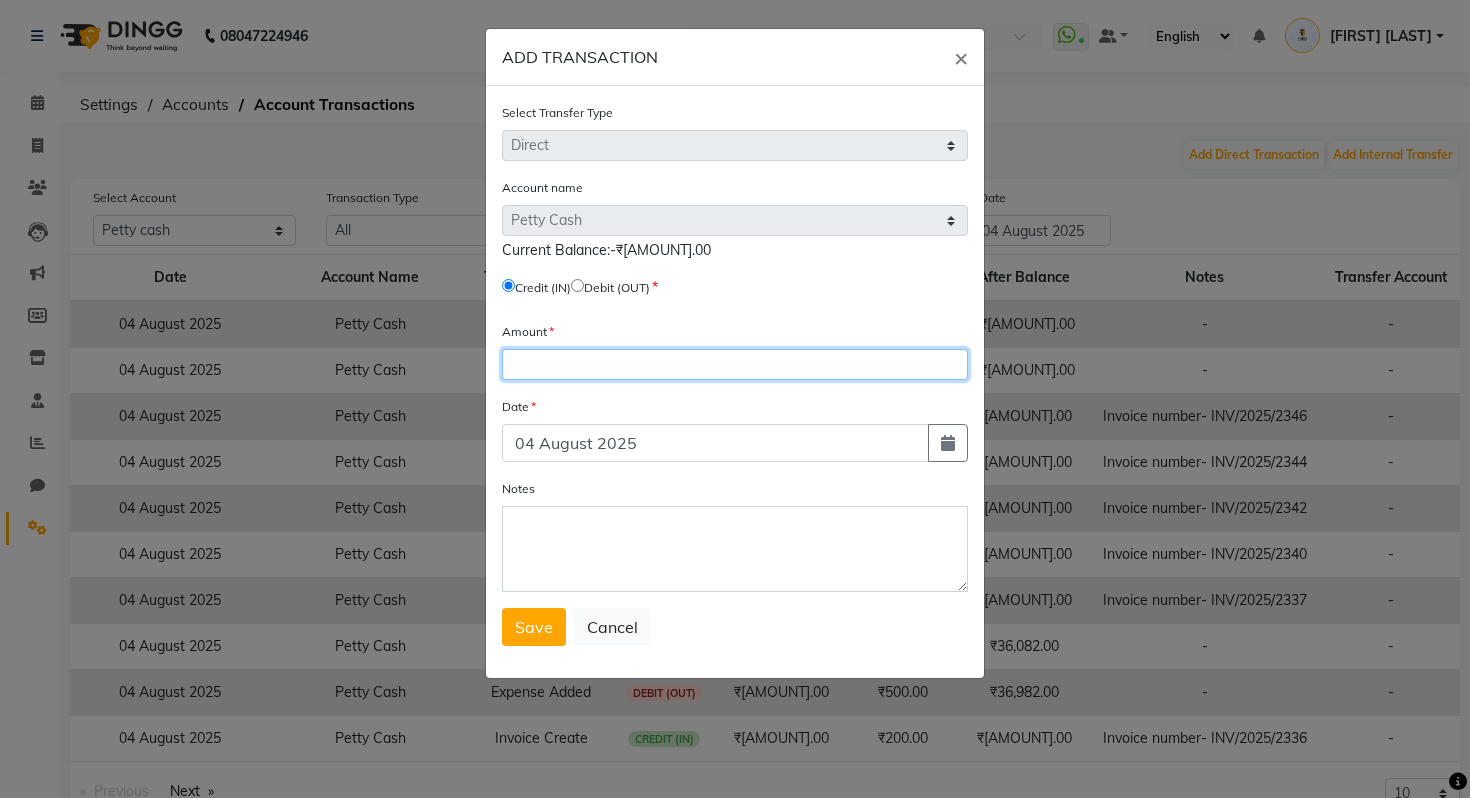 click 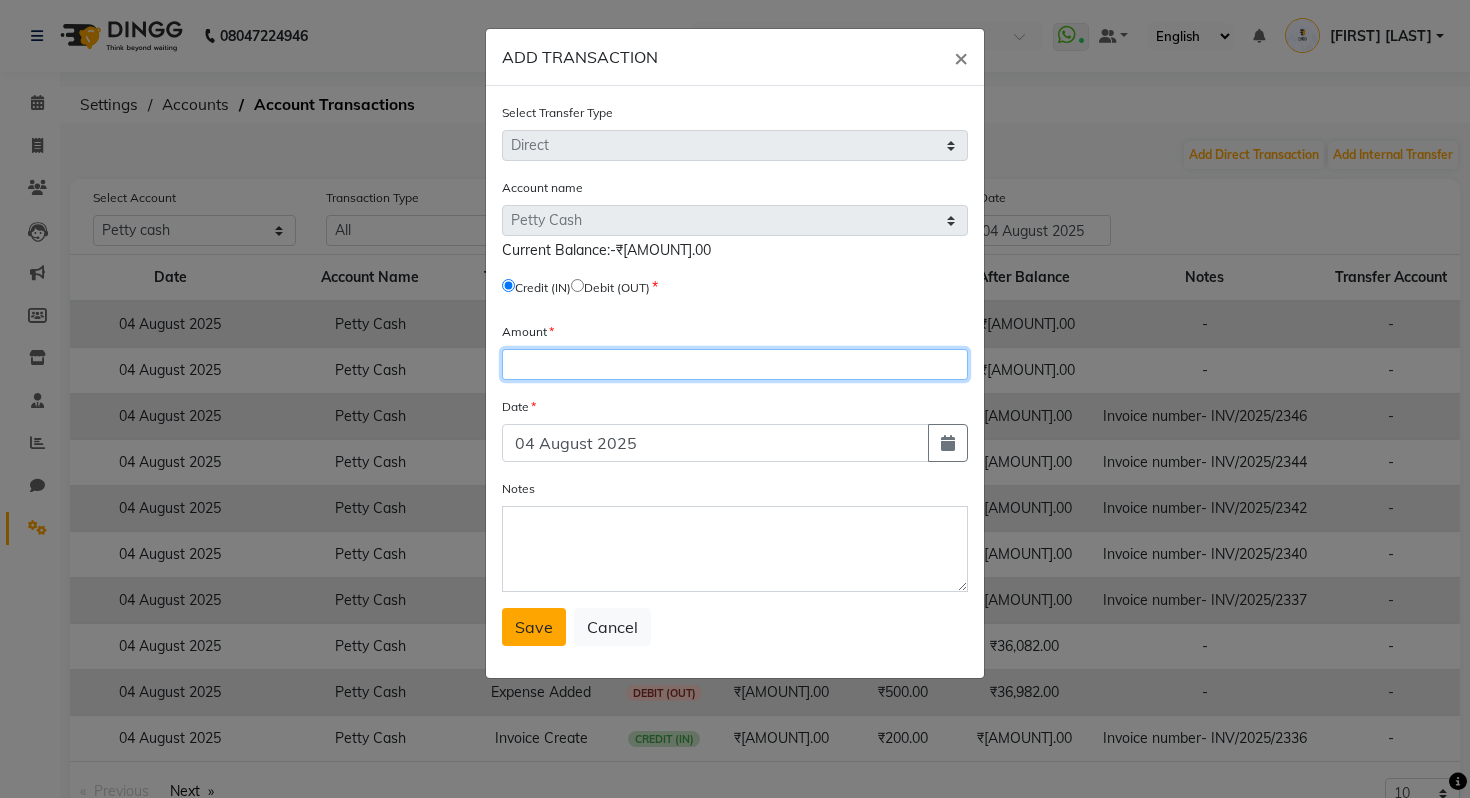 type on "[NUMBER]" 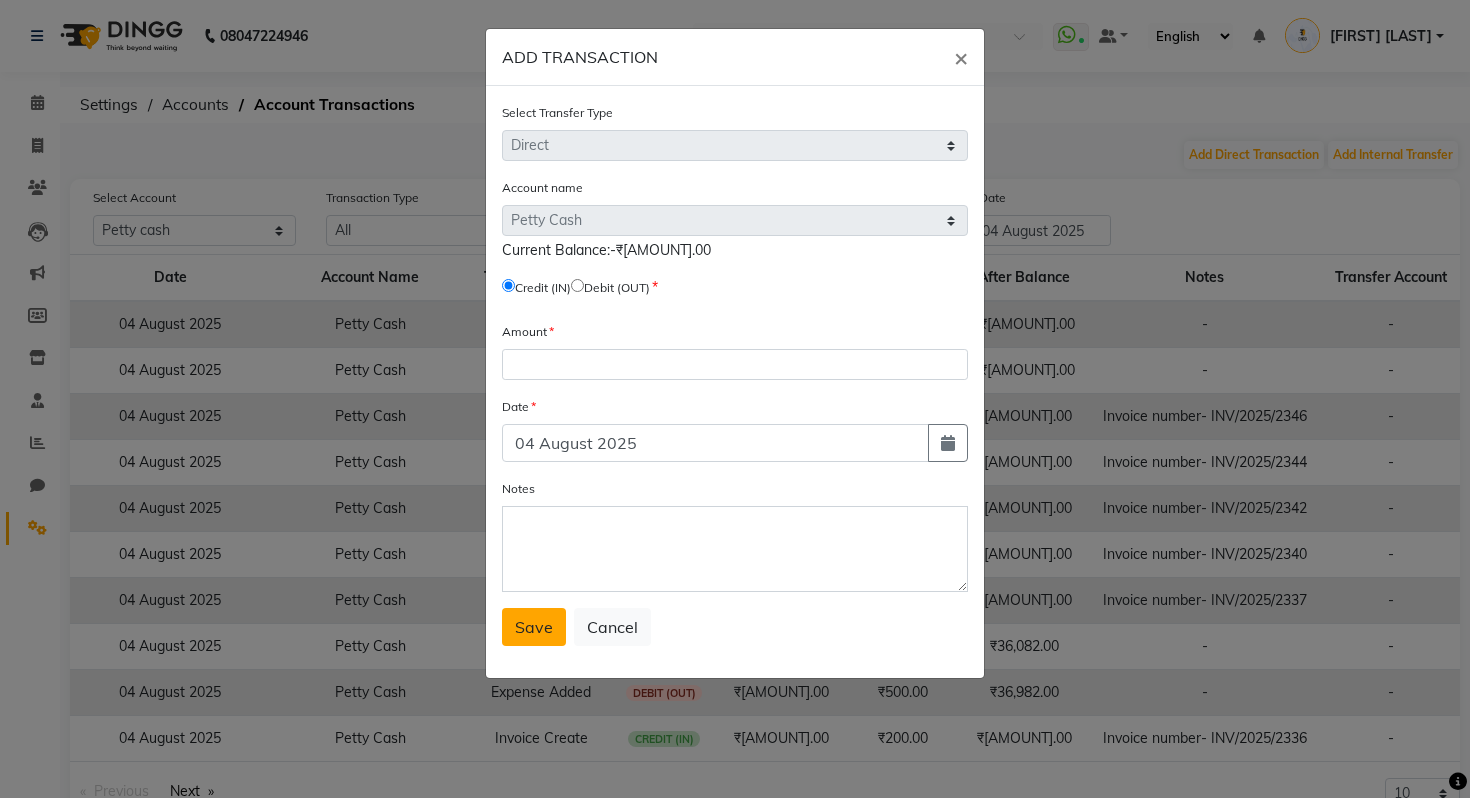click on "Save" at bounding box center (534, 627) 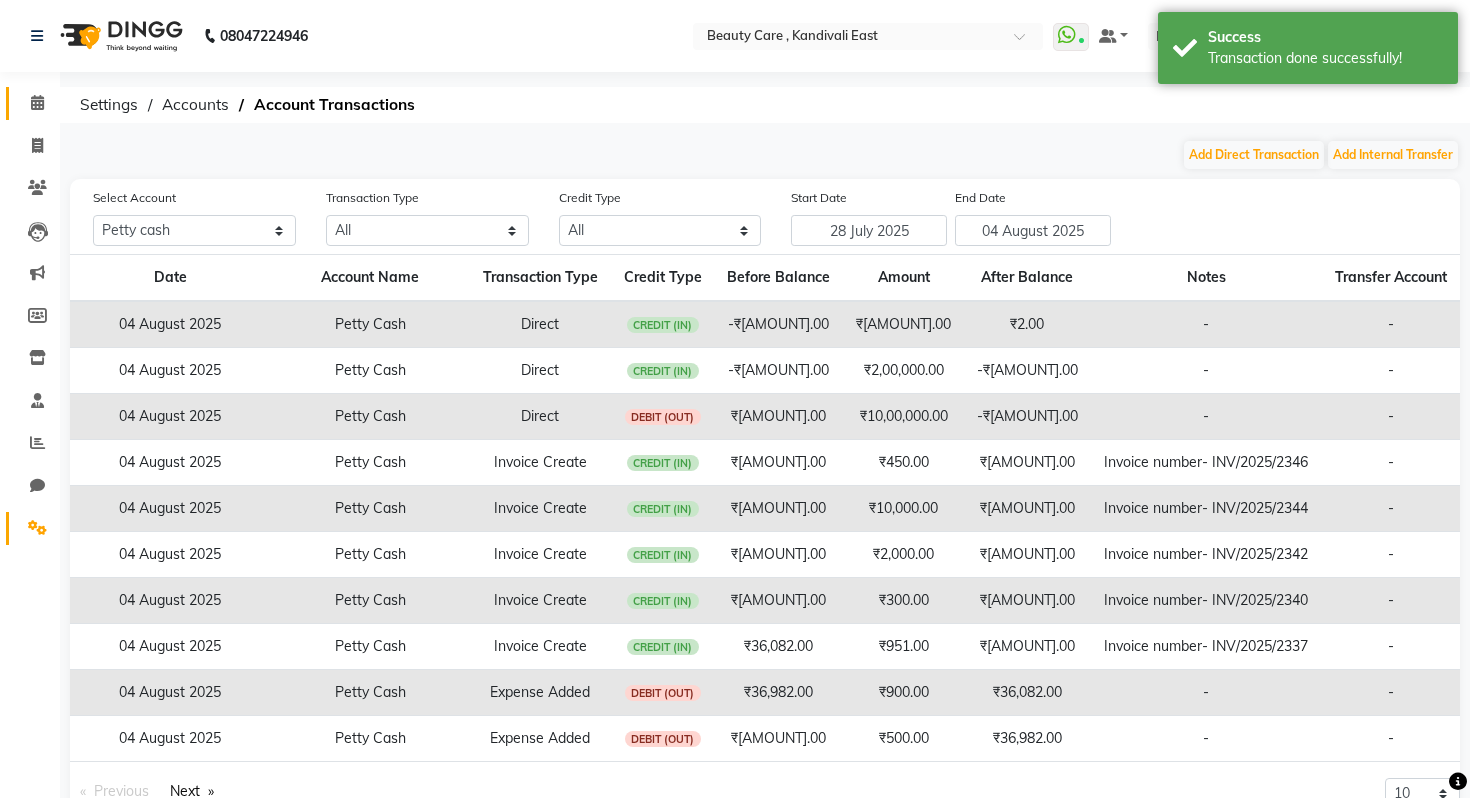 click on "Calendar" 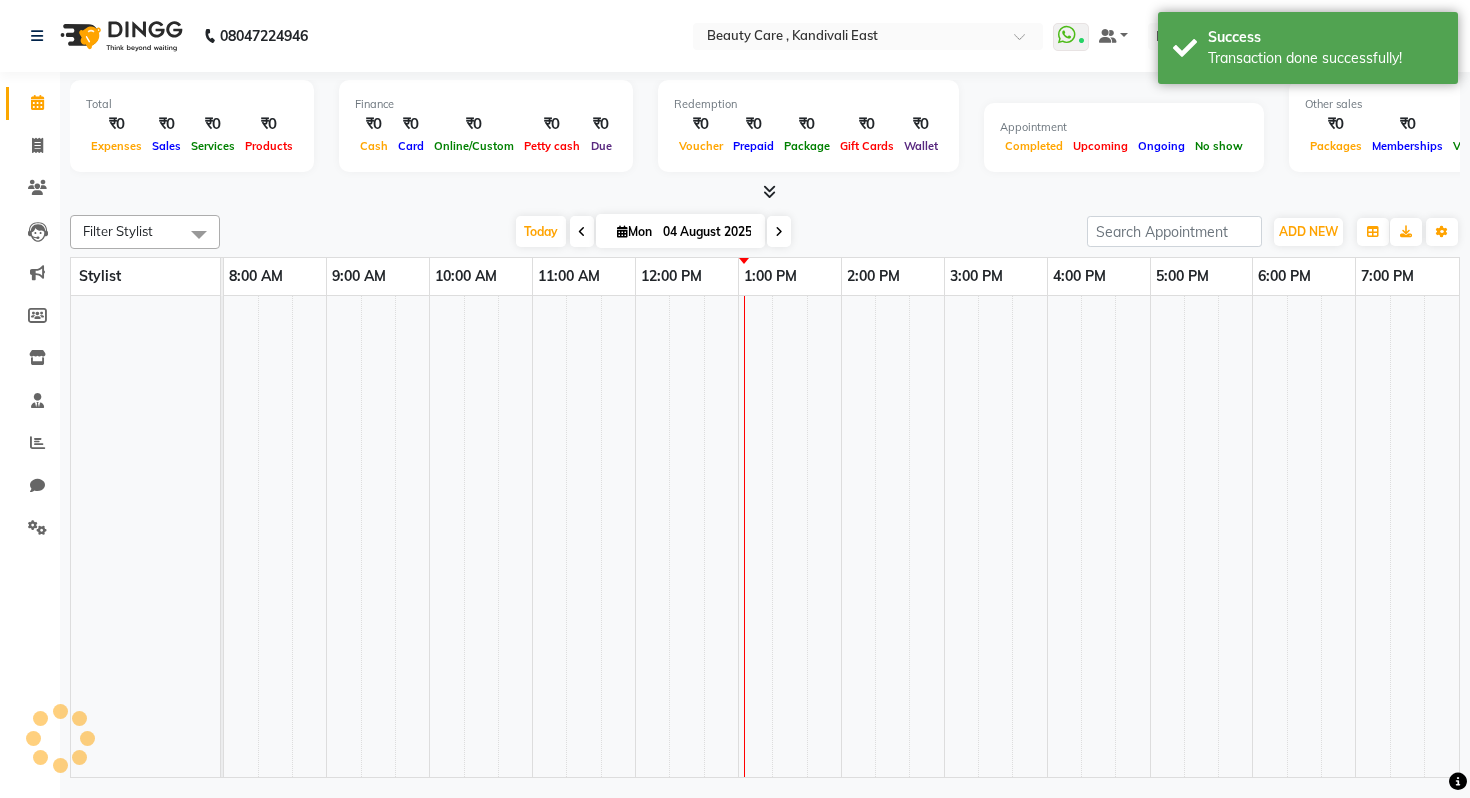 scroll, scrollTop: 0, scrollLeft: 205, axis: horizontal 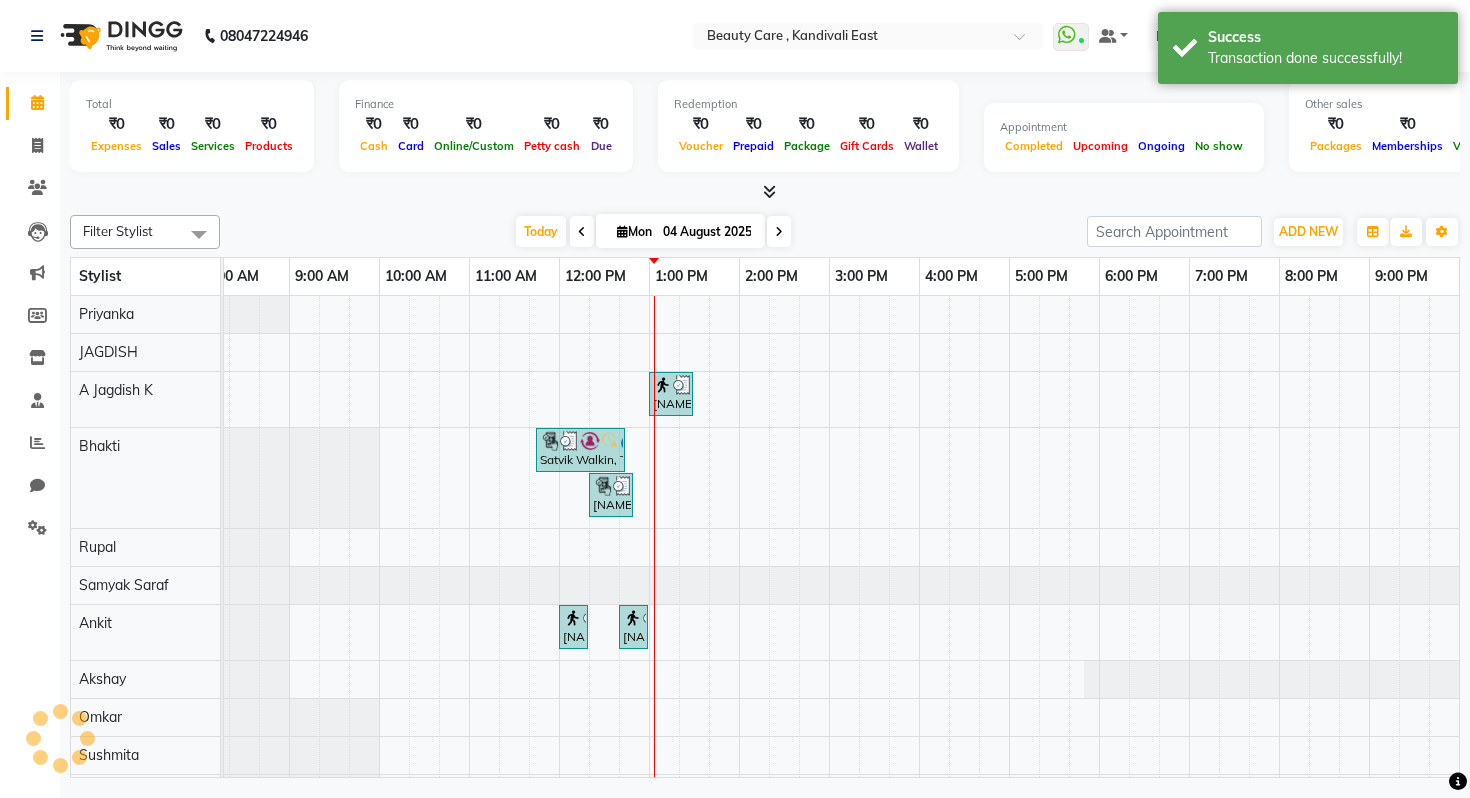 click on "[NAME], TK03, 01:00 PM-01:30 PM, Men's Hair Cut     Satvik Walkin, TK05, 11:45 AM-12:45 PM, Ladies Hair Cut test (₹4000)     [NAME] [LASTNAME], TK08, 12:20 PM-12:50 PM, Swedish Massage (₹2800)     [NAME], TK02, 12:00 PM-12:50 PM, Ladies Hair Setting     [NAME], TK02, 12:00 PM-12:50 PM, Ladies Hair Setting     walkin, TK07, 11:45 AM-12:45 PM, Ladies Hair Cut test (₹4000)     [NAME], TK01, 10:00 AM-11:30 AM, Men's Hair Cut,Ladies Hair ironing (₹400)     [NAME] [PHONE], TK04, 11:00 AM-11:30 AM, Head massage     [NAME] [PHONE], TK04, 11:30 AM-11:45 AM, Men's Shahnaz Oil Massage     Satvik Walkin, TK05, 11:00 AM-11:45 AM, Special Manicure (M) (₹1500)     [NAME], TK06, 11:10 AM-12:40 PM, Head Massage New (₹1000),Hair - Hair Dye (₹300)" at bounding box center [739, 1106] 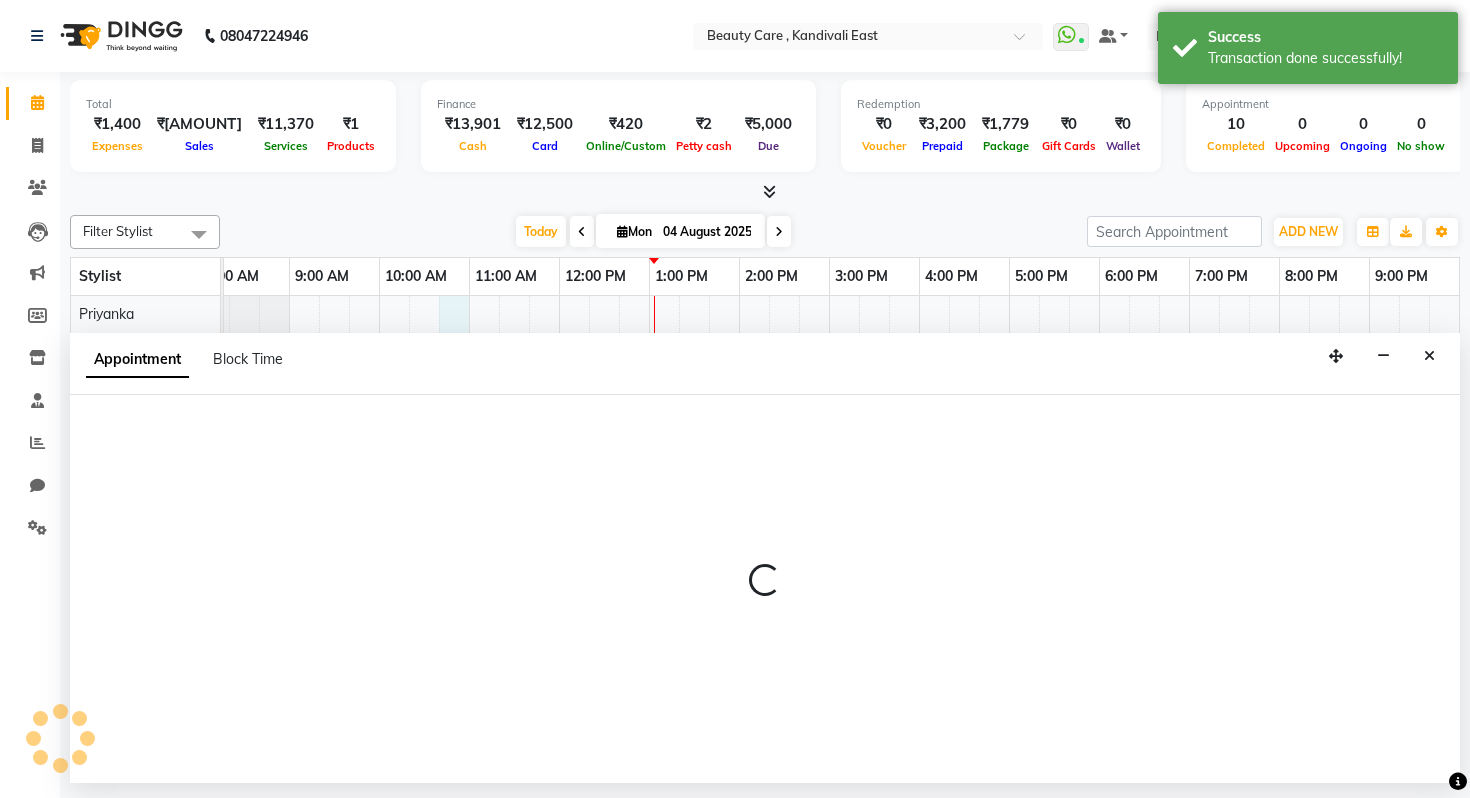 click on "Today  Mon 04 August 2025" at bounding box center (653, 232) 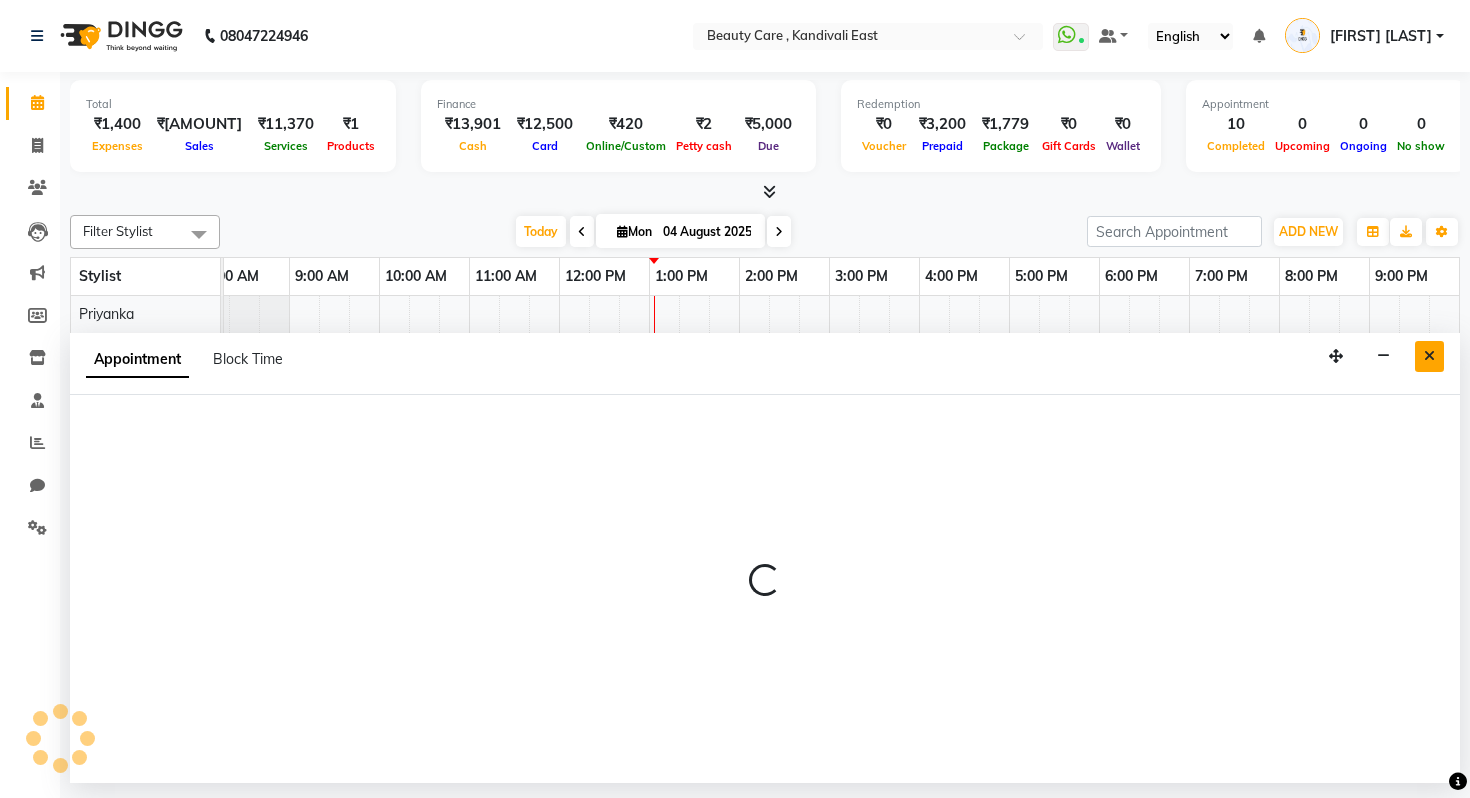 click at bounding box center (1429, 356) 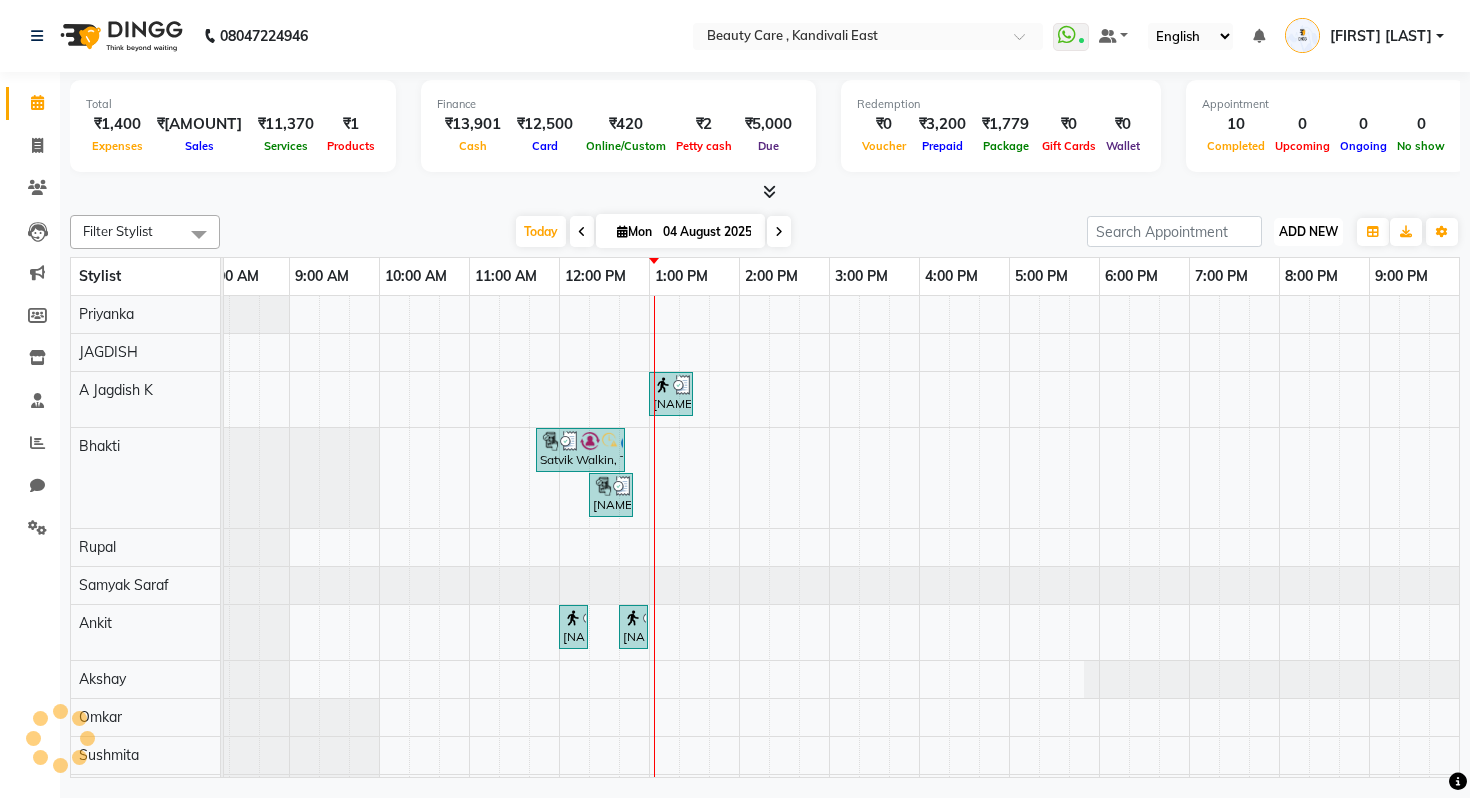 click on "ADD NEW" at bounding box center (1308, 231) 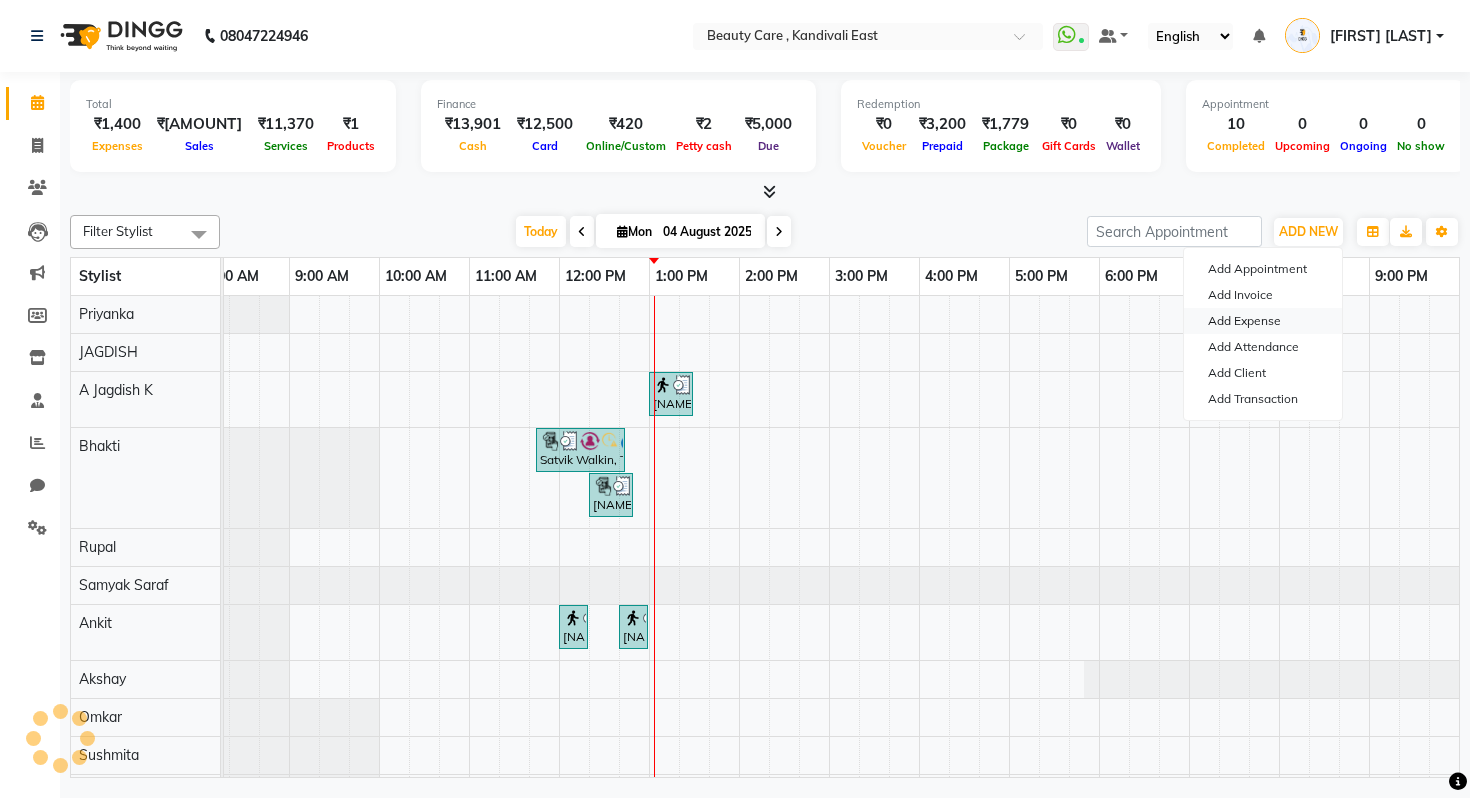 click on "Add Expense" at bounding box center [1263, 321] 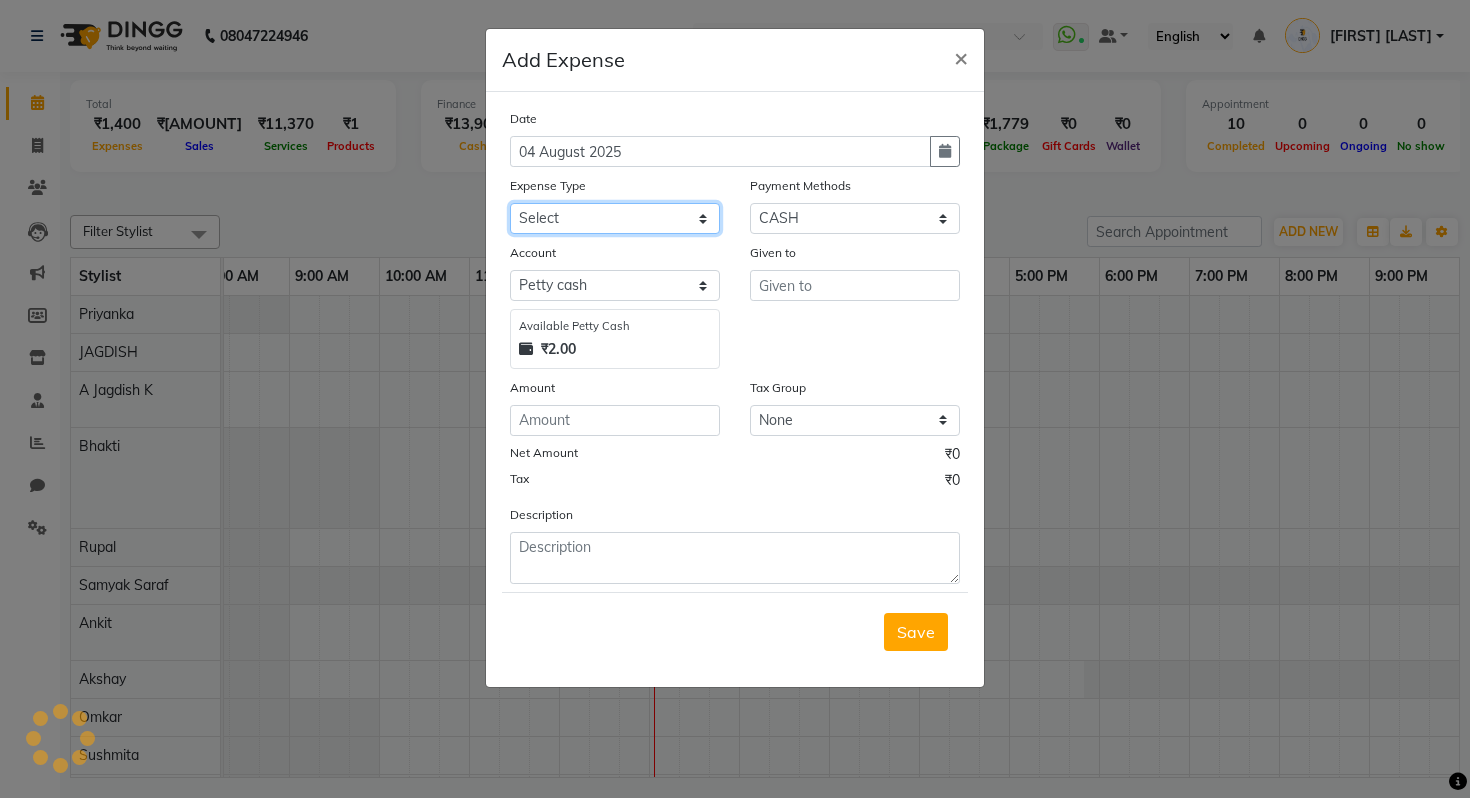 click on "Select Advance Salary Bike Fare Cash Deposited To Bank Cash Handover to owner Cash paid to employees Client Snacks Clinical charges Coffee Confectionary Dhobi electricity bill Equipment floor cleaner Flower flower food Fuel Government charges Handover to Accounts Hospital Expenses iftar expense incentive Incentive Instagram Adds Instagram Adds Insurance Internat International purchase Maintenance Marketing milk Miscellaneous Other Pantry Party Paytm Tips Petrol Petty Cash Received Print_Stationary Product Random Rent salon Equipment Salon Rent Snaks Staff Commission Staff lunch Staff Snacks Staff Tip Tax Tea and snacks Tea & Refreshment test & 100 testing Tiffin_Service Utilities Water bill xyz expense" 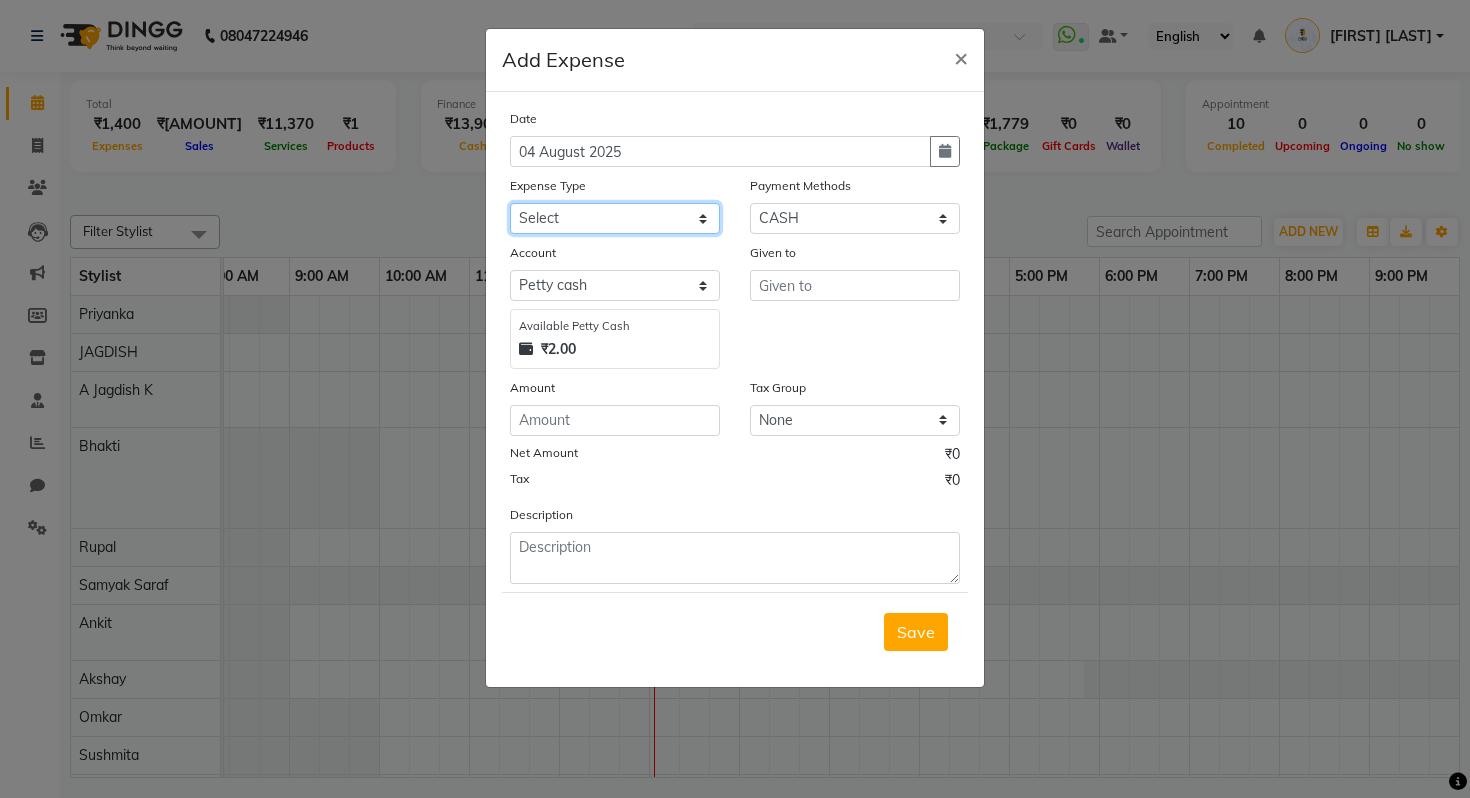 select on "23383" 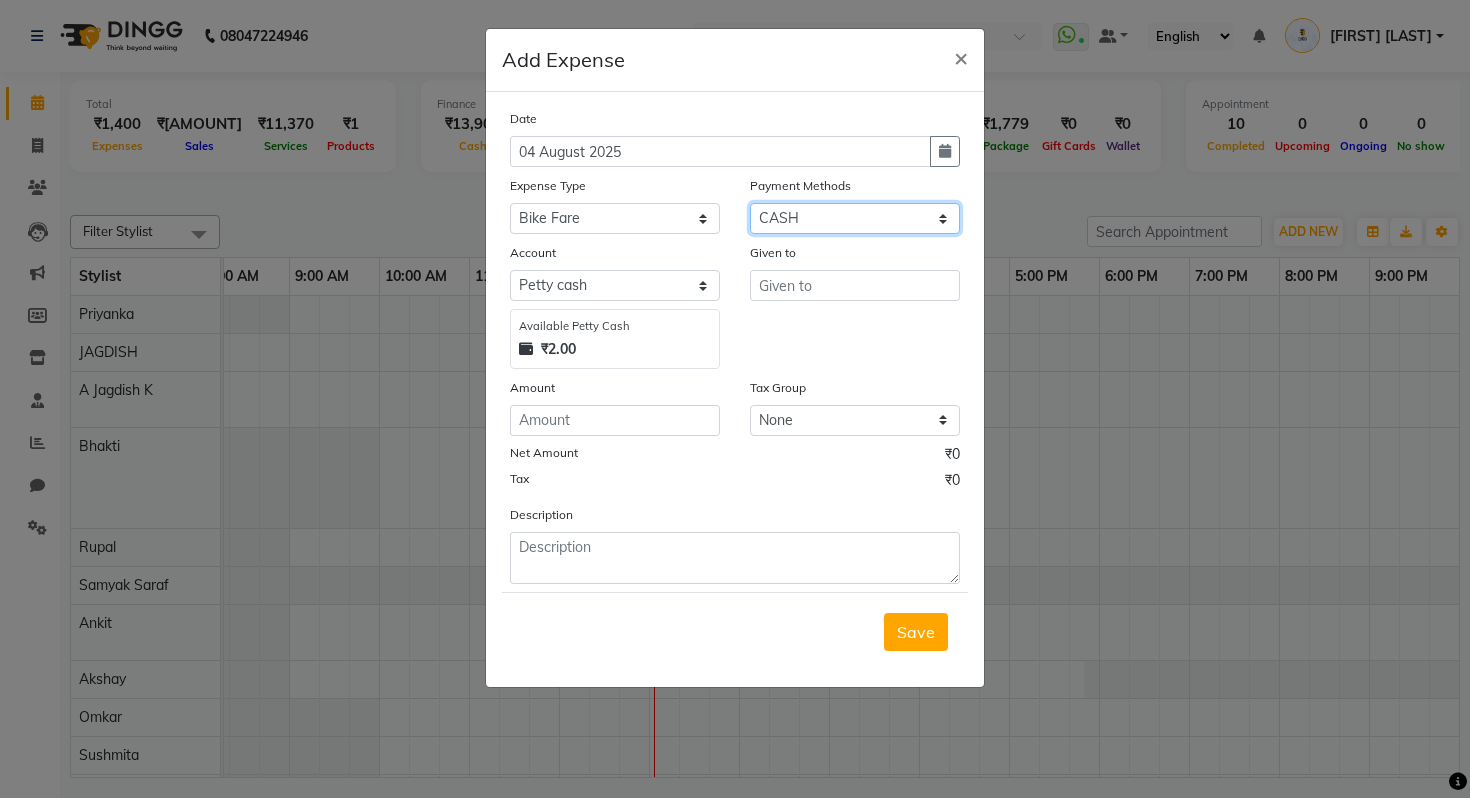 click on "Select Credit Card Wallet Master Card CARD Bank Points GPay Voucher iPackage Prepaid CASH" 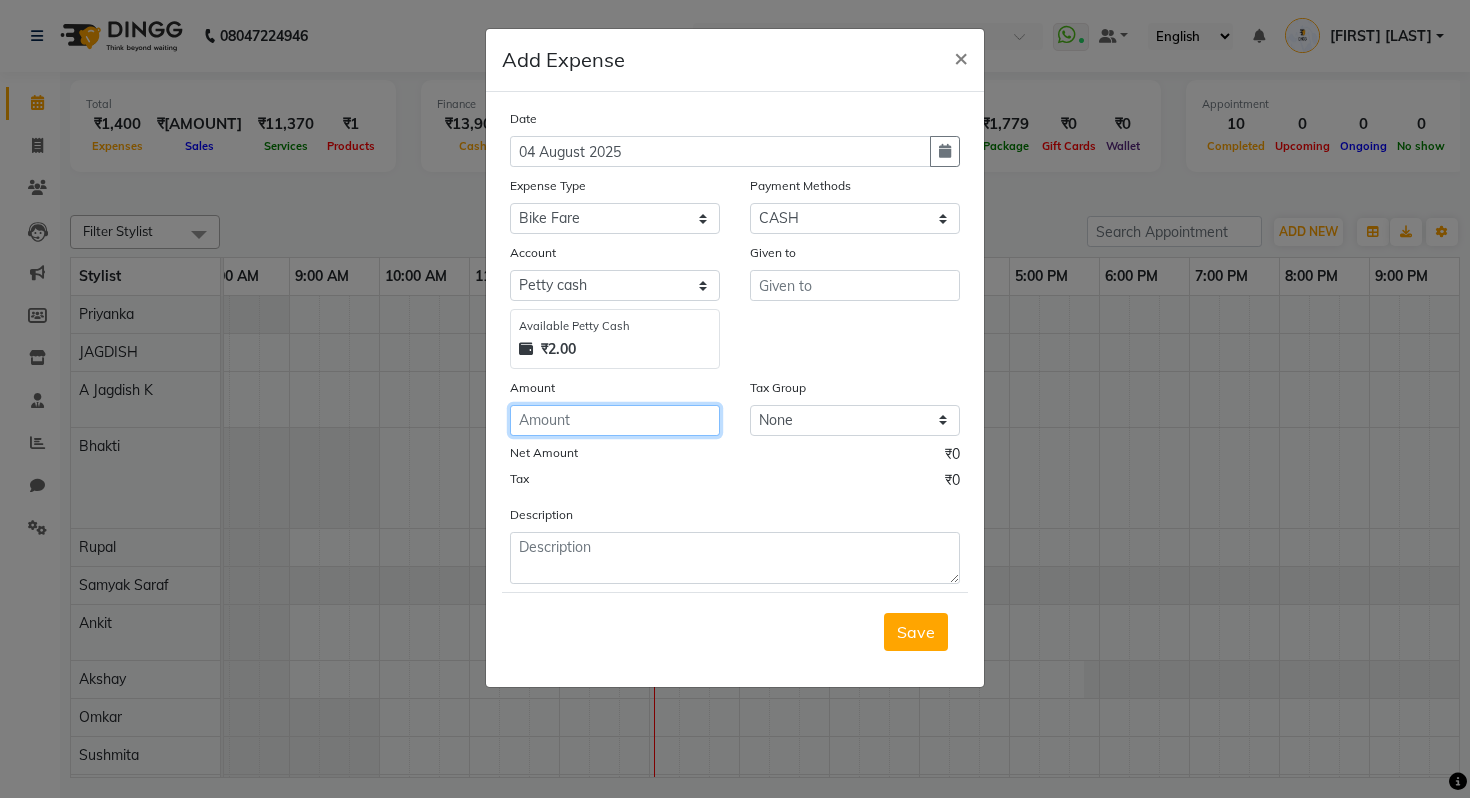 click 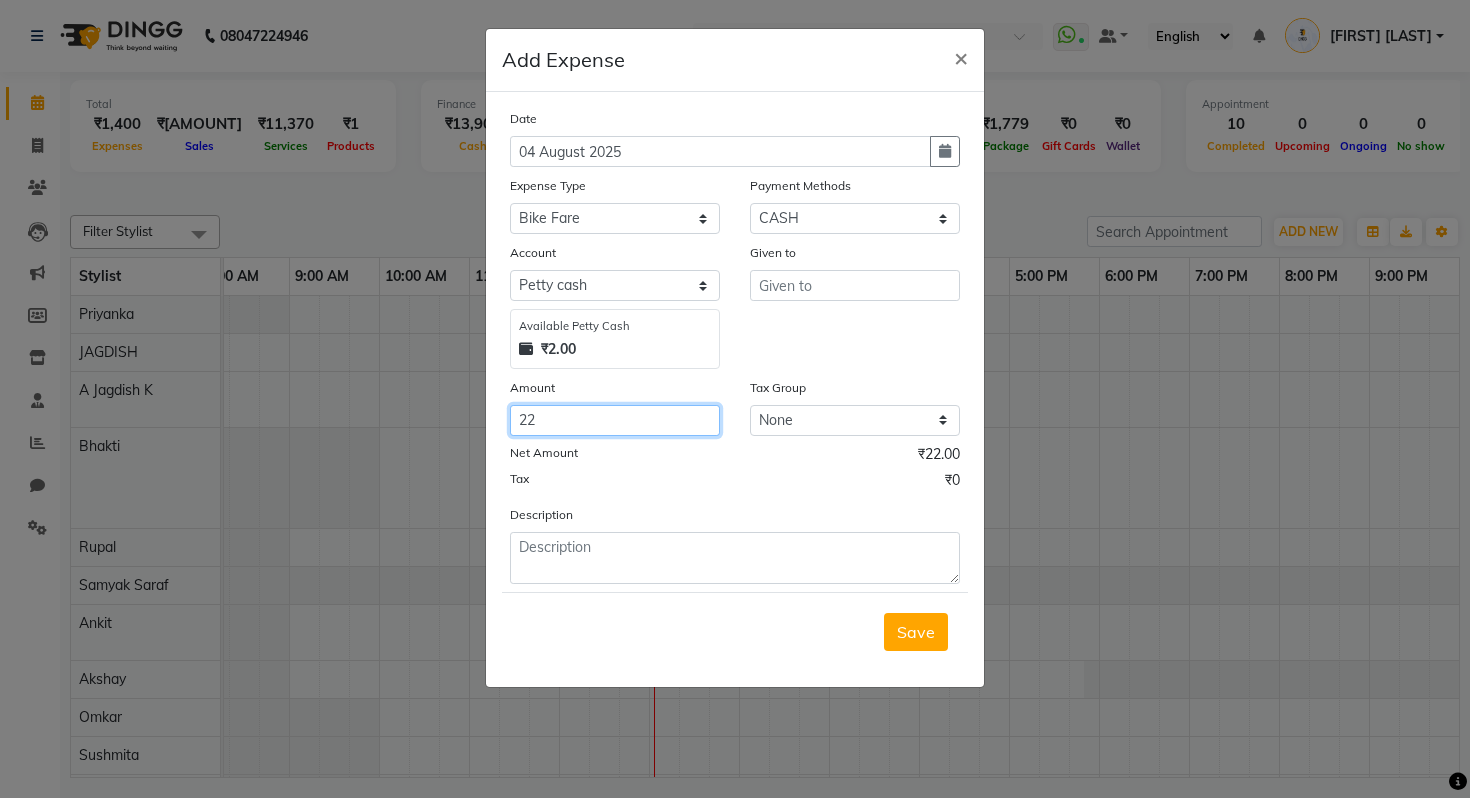 type on "22" 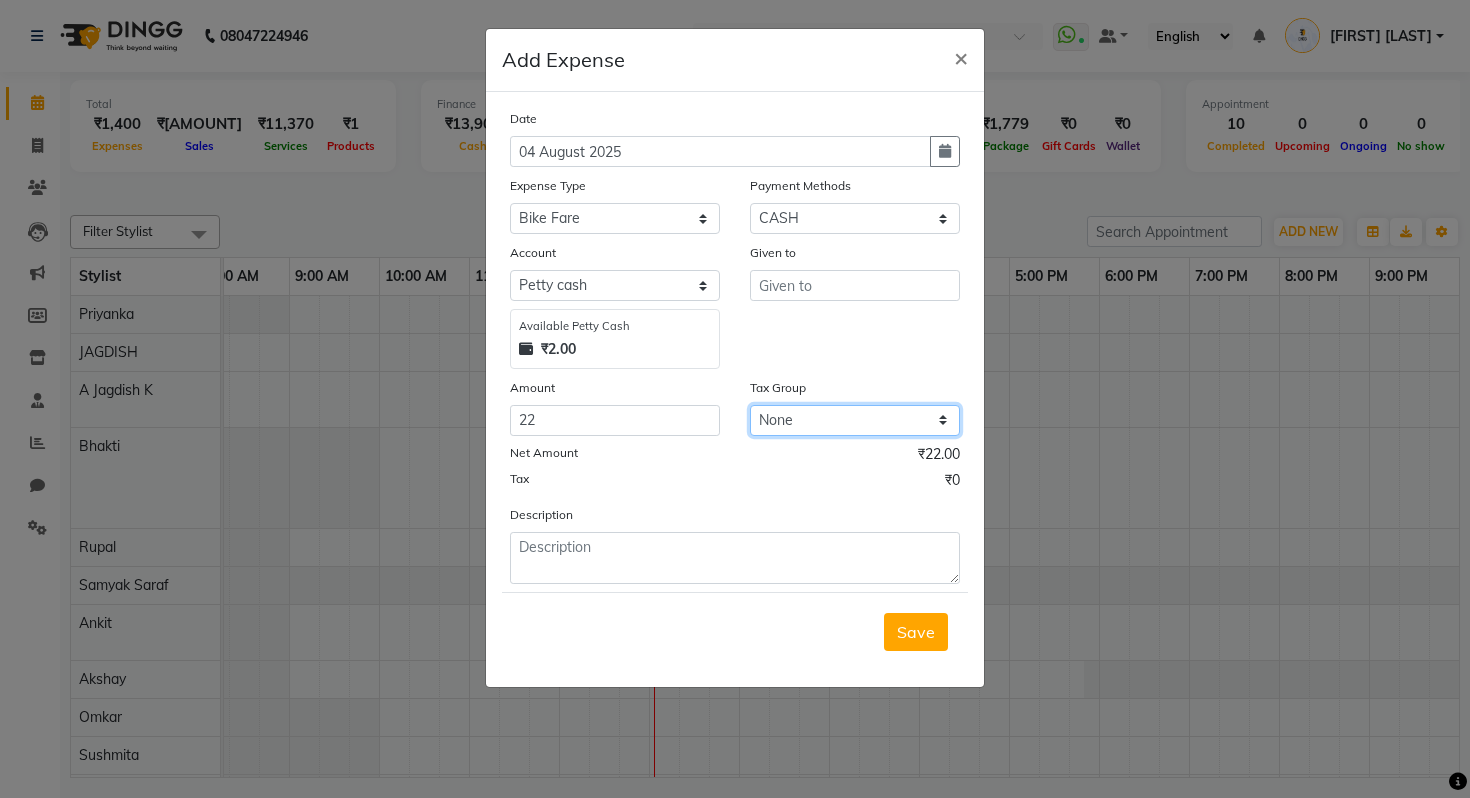 click on "None GST NEW duhduh Low wastage disposal V1 VAT GST0 GST1 CGST cafe gst GST" 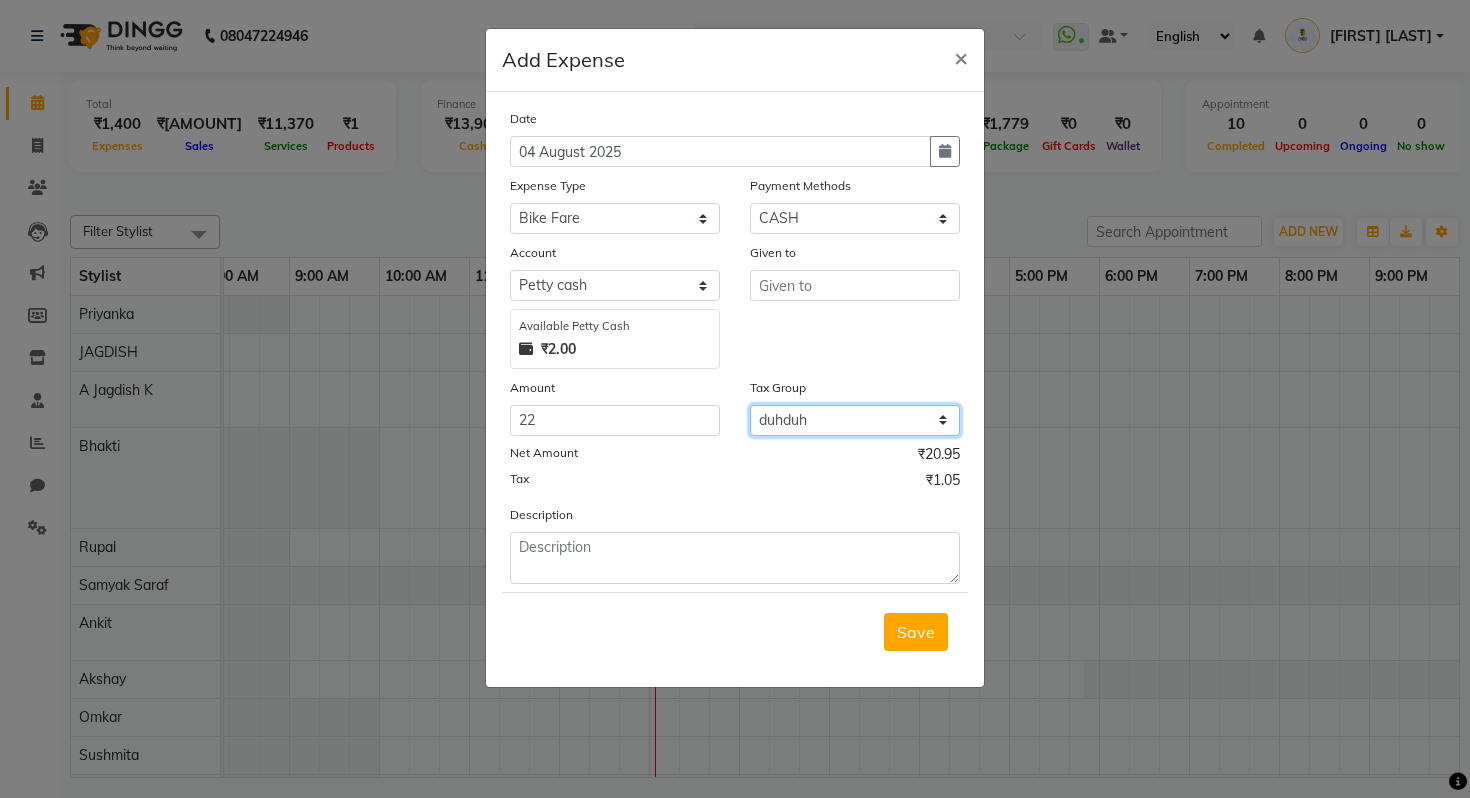 click on "None GST NEW duhduh Low wastage disposal V1 VAT GST0 GST1 CGST cafe gst GST" 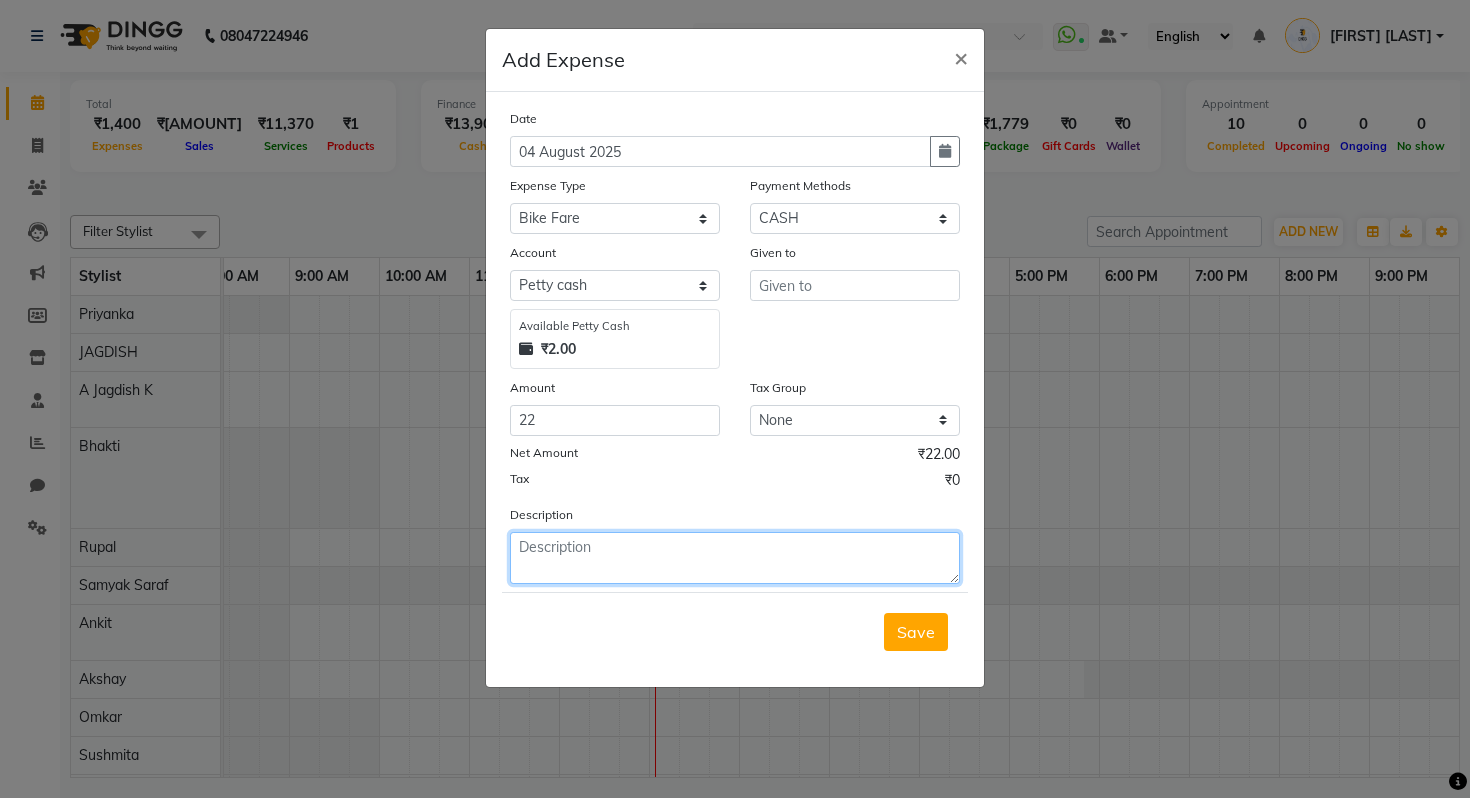 click 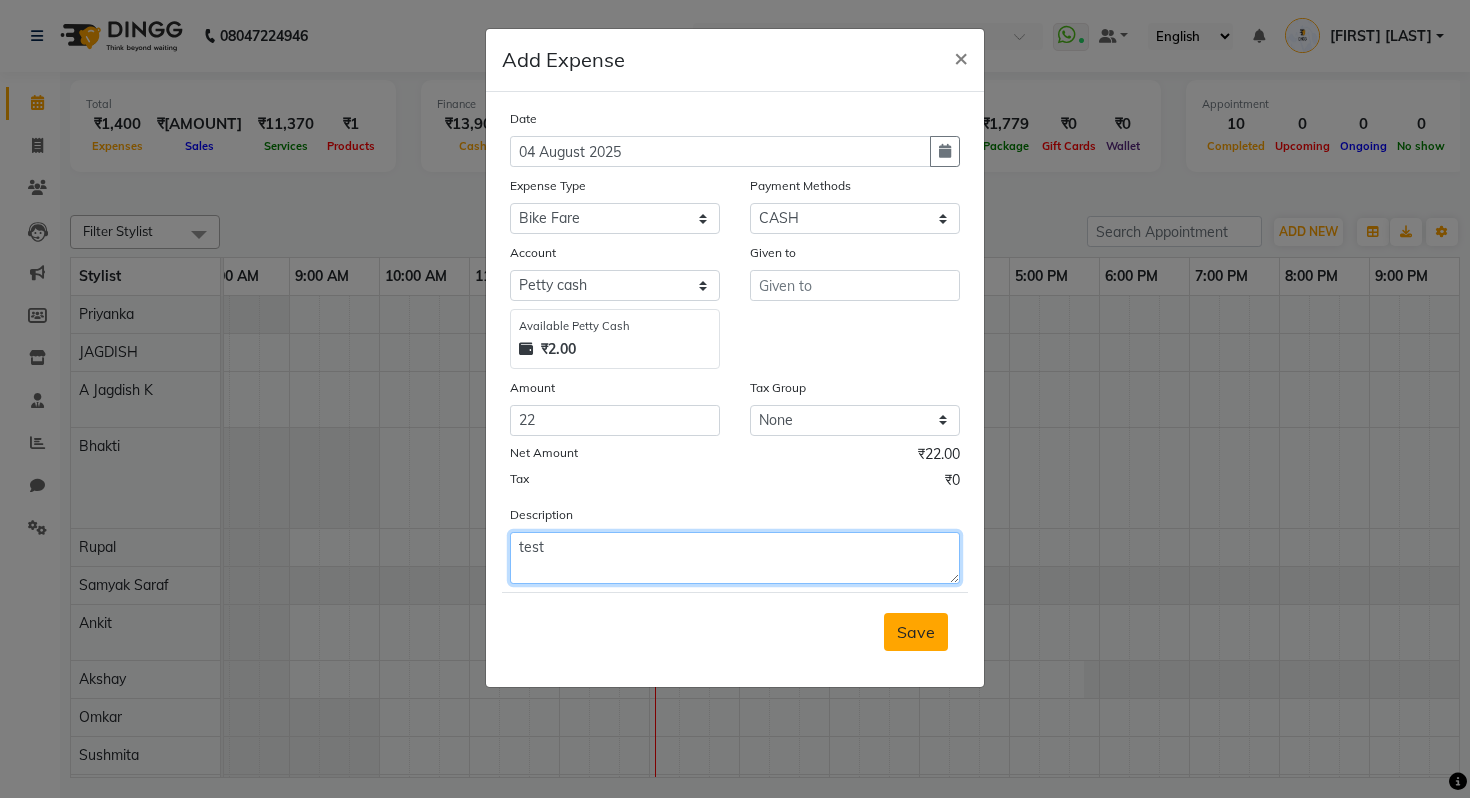 type on "test" 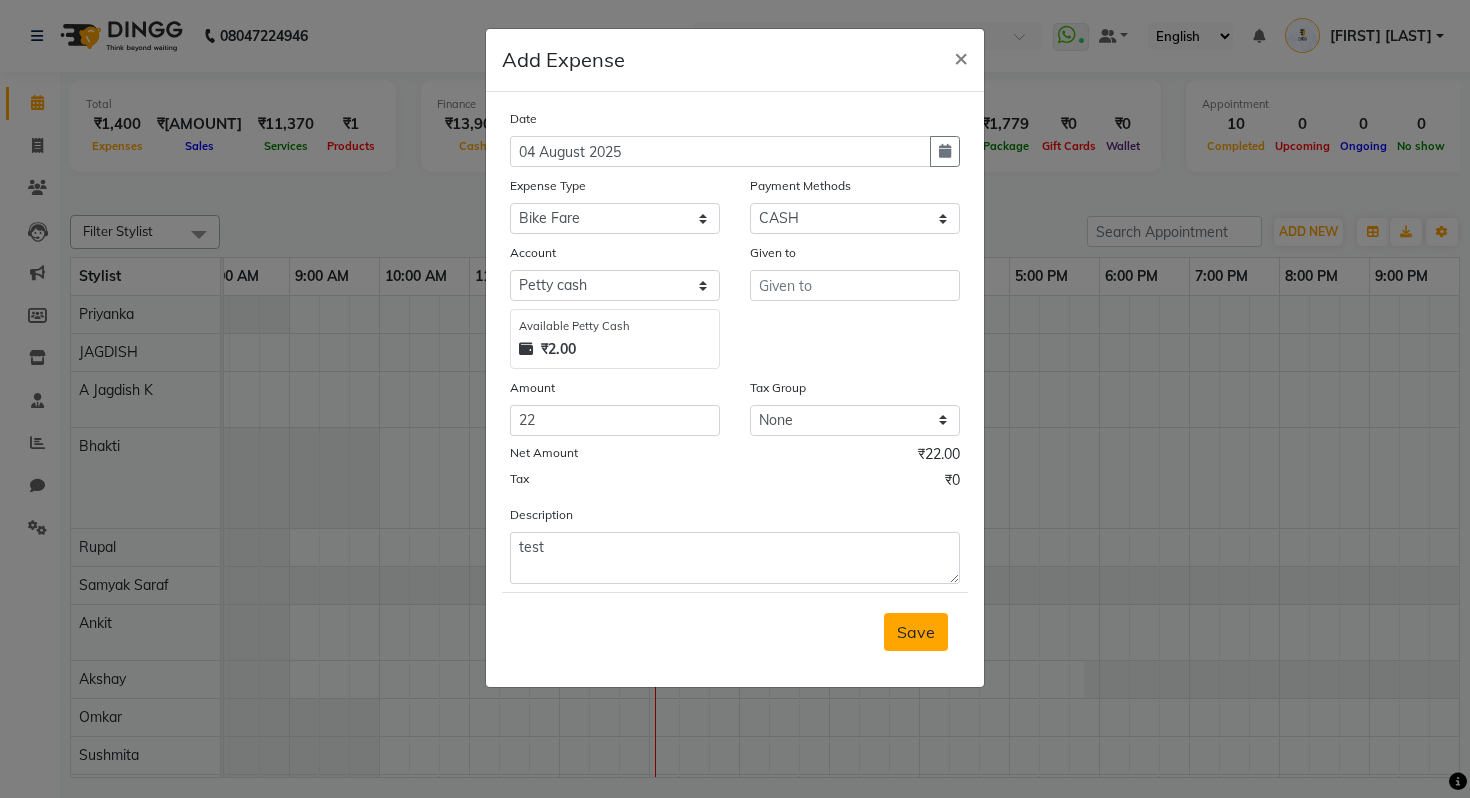 click on "Save" at bounding box center (916, 632) 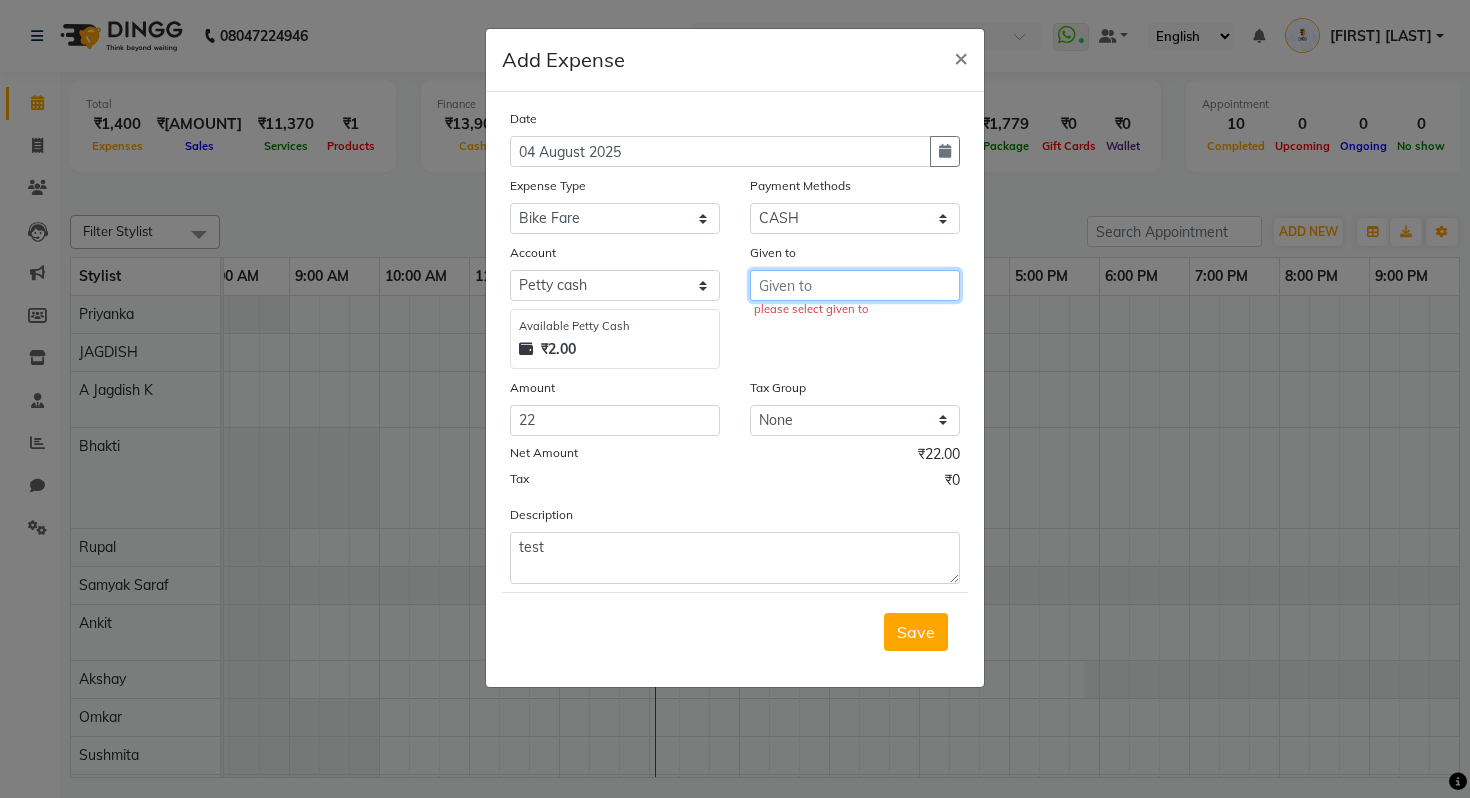click at bounding box center (855, 285) 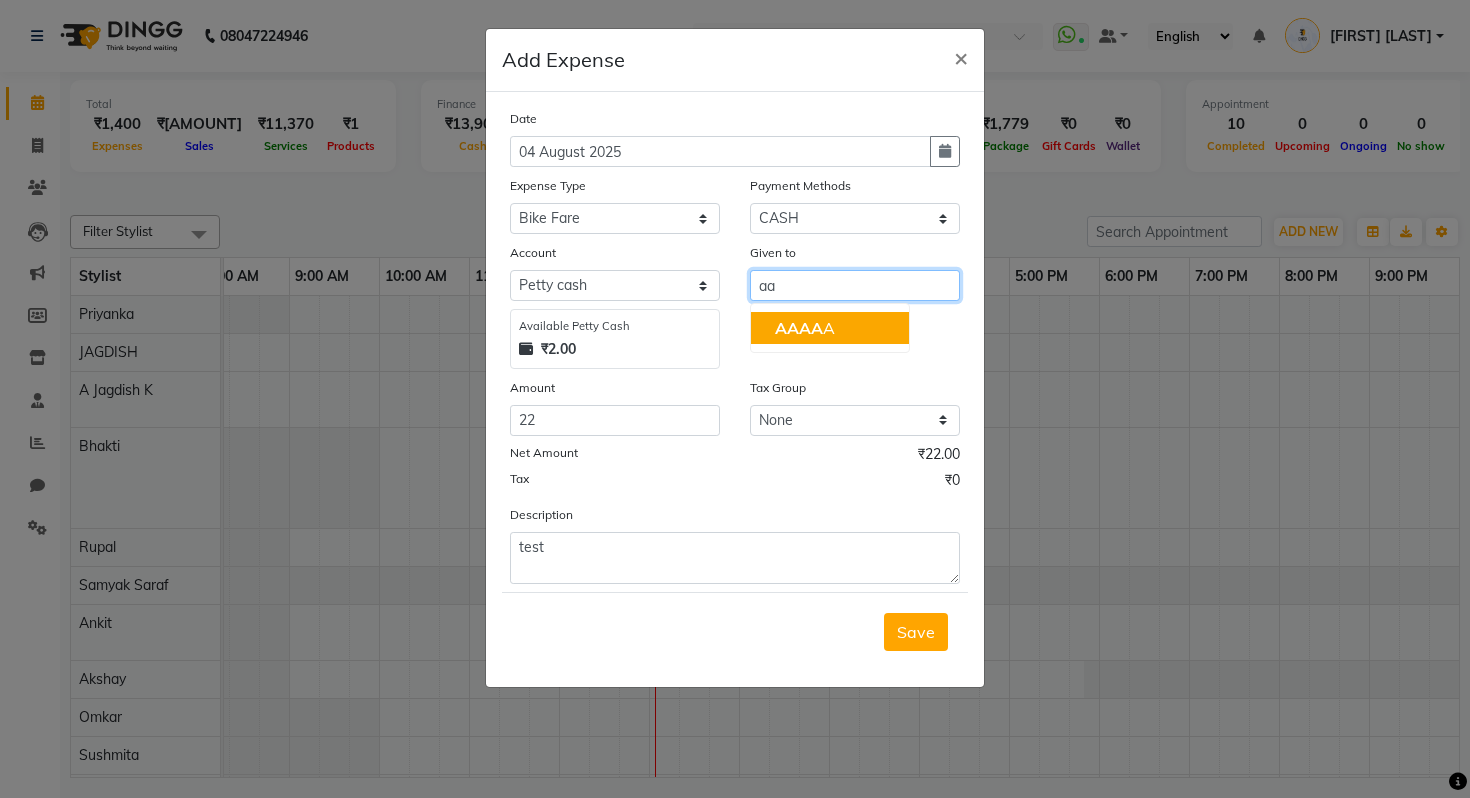click on "AA AA A" at bounding box center (830, 328) 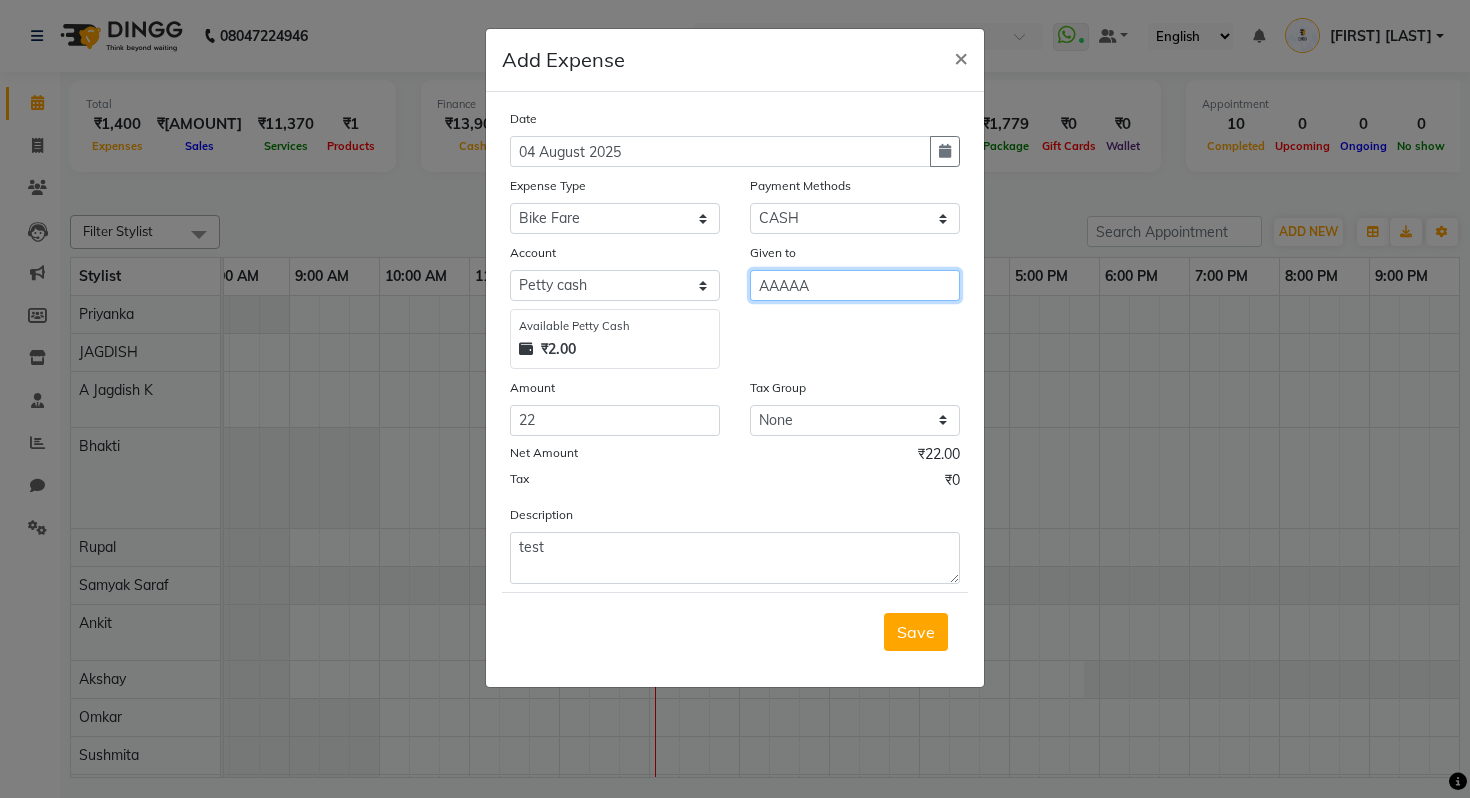 type on "AAAAA" 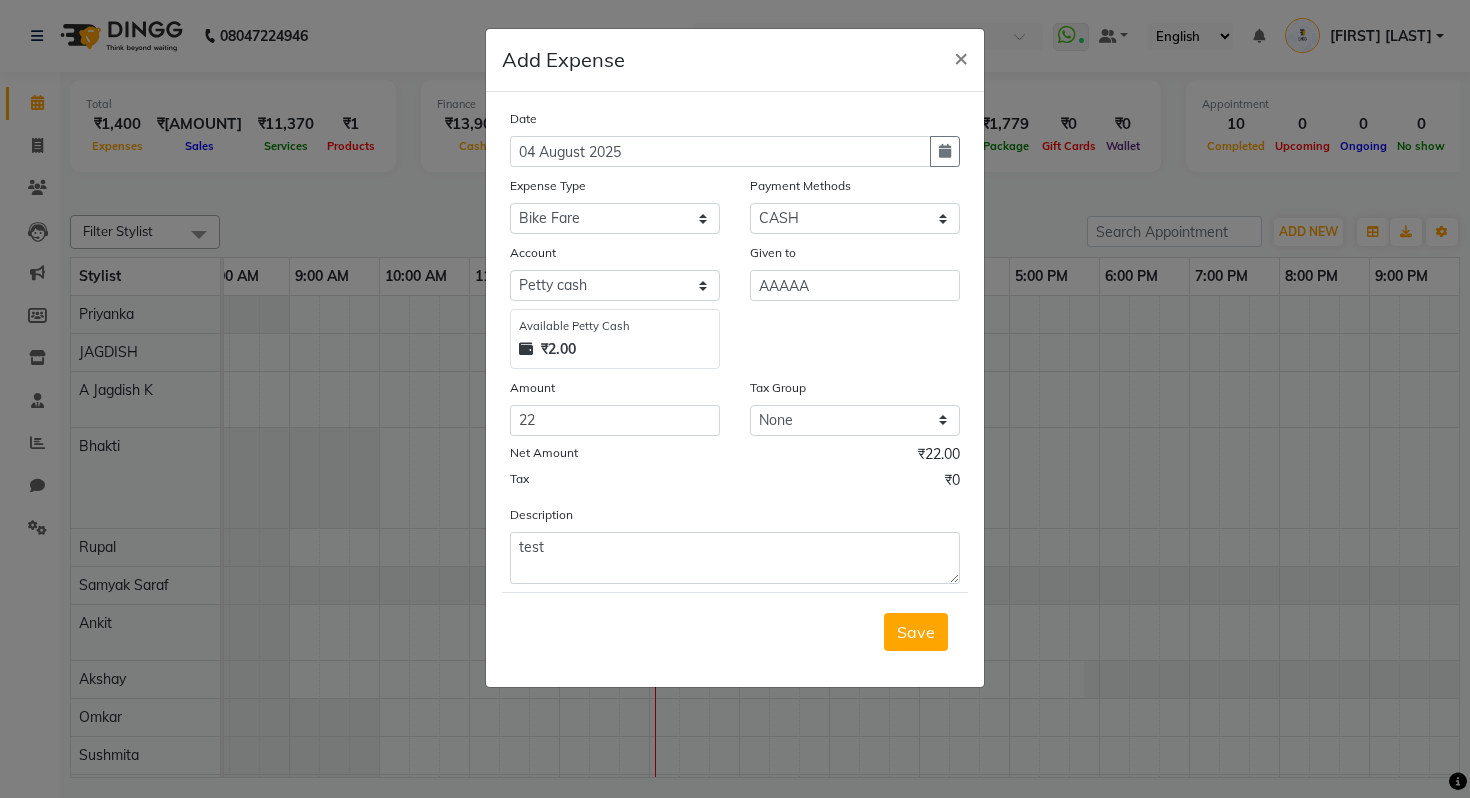click on "Save" 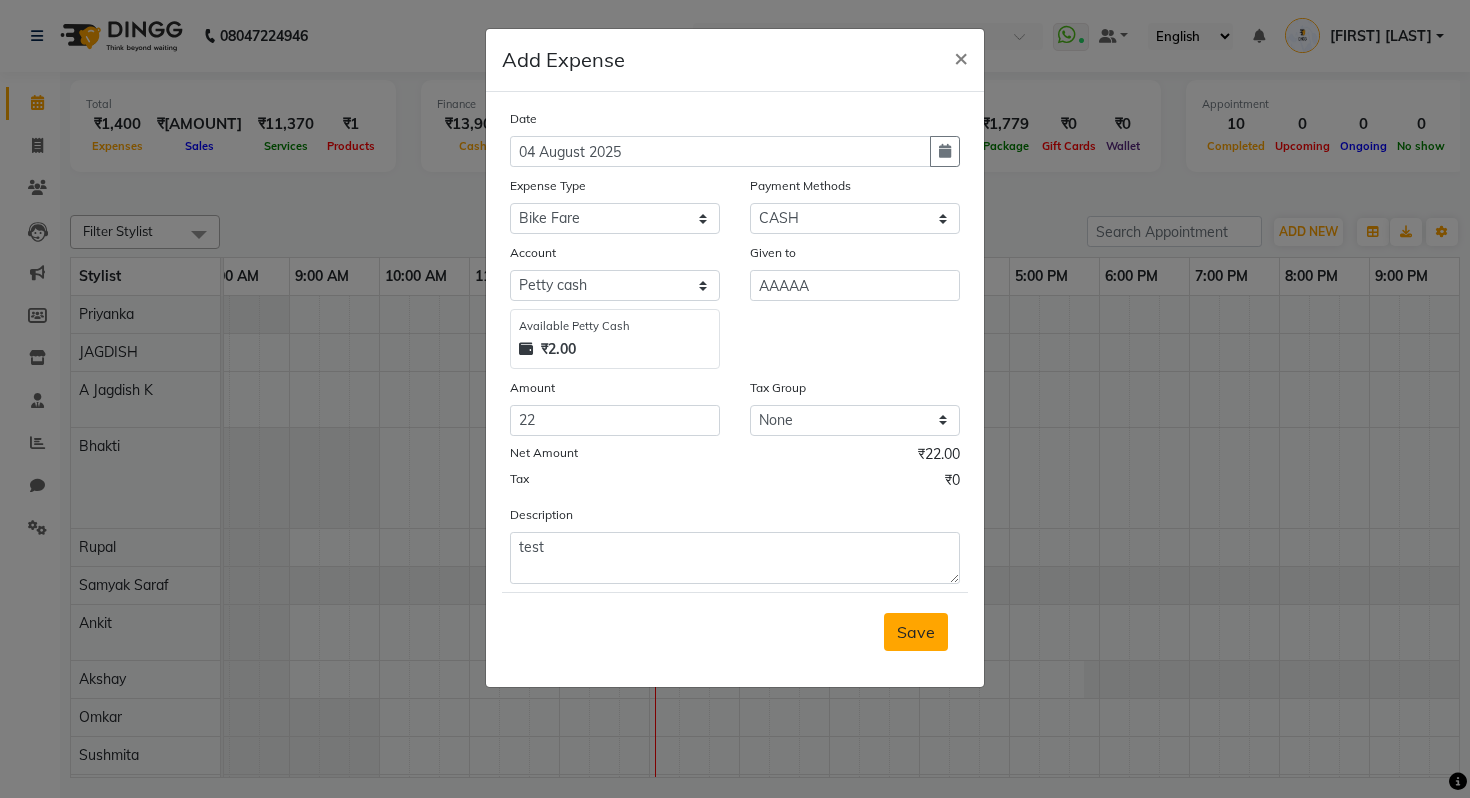 click on "Save" at bounding box center (916, 632) 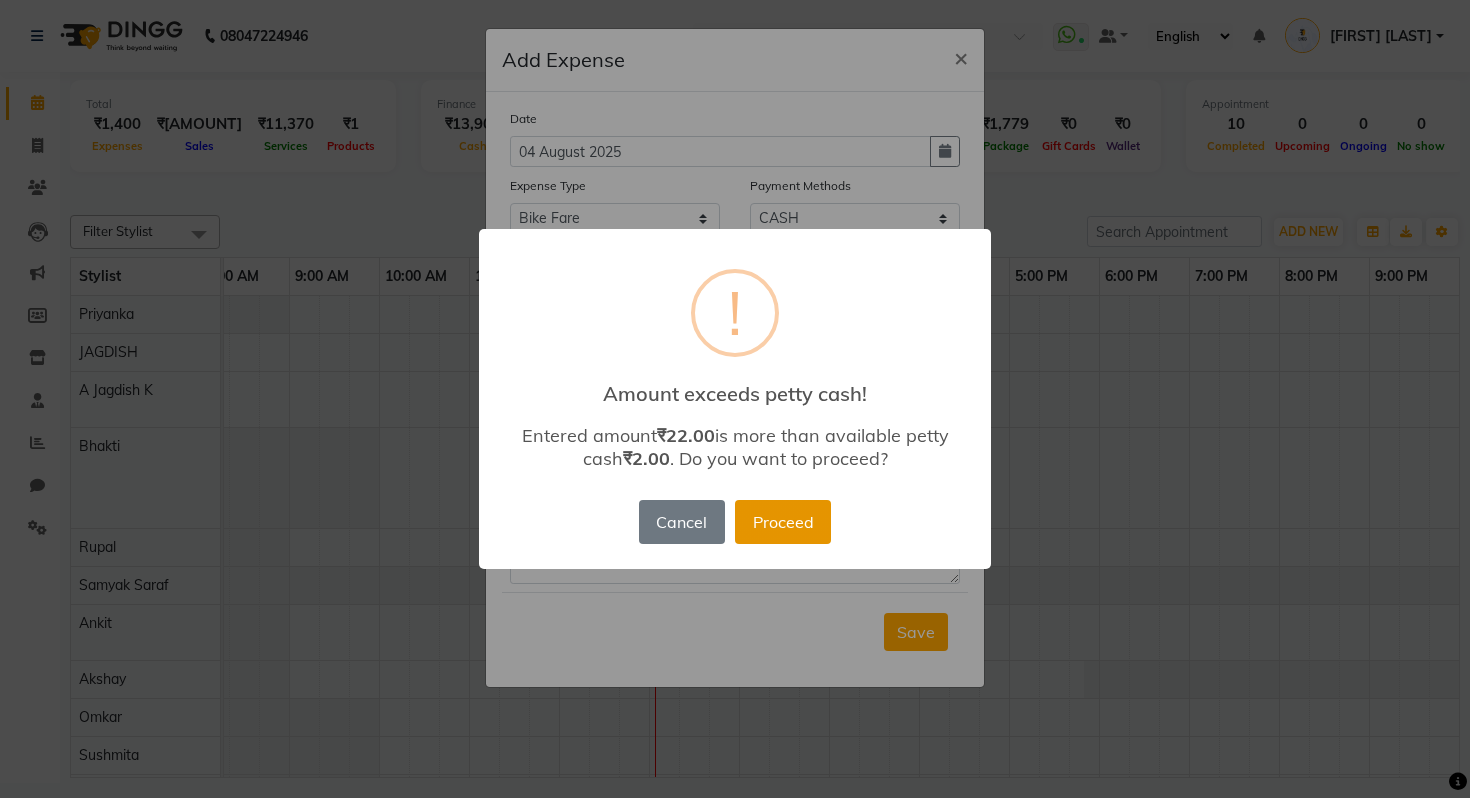 click on "Proceed" at bounding box center (783, 522) 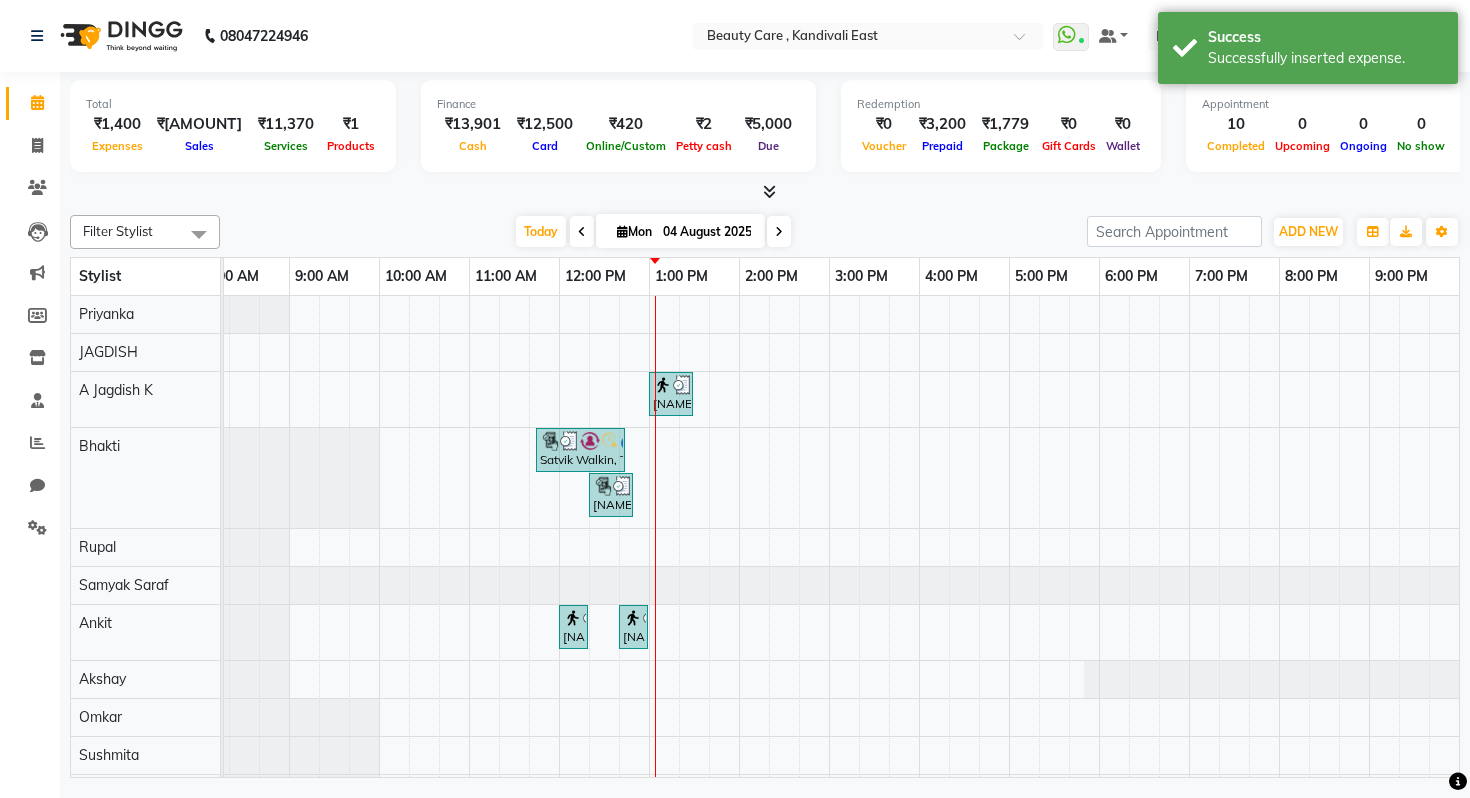 click on "Expenses" at bounding box center [117, 146] 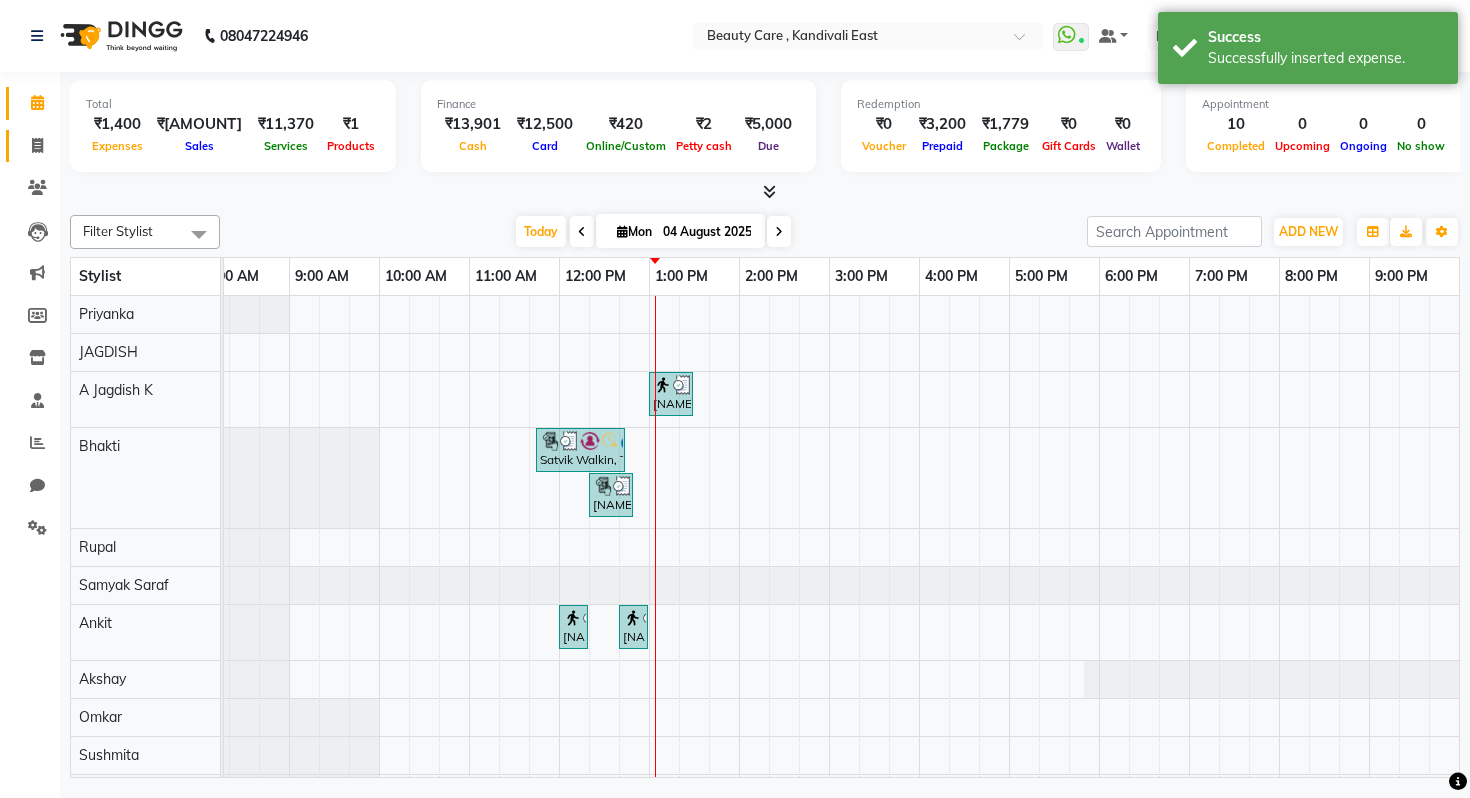 click on "Invoice" 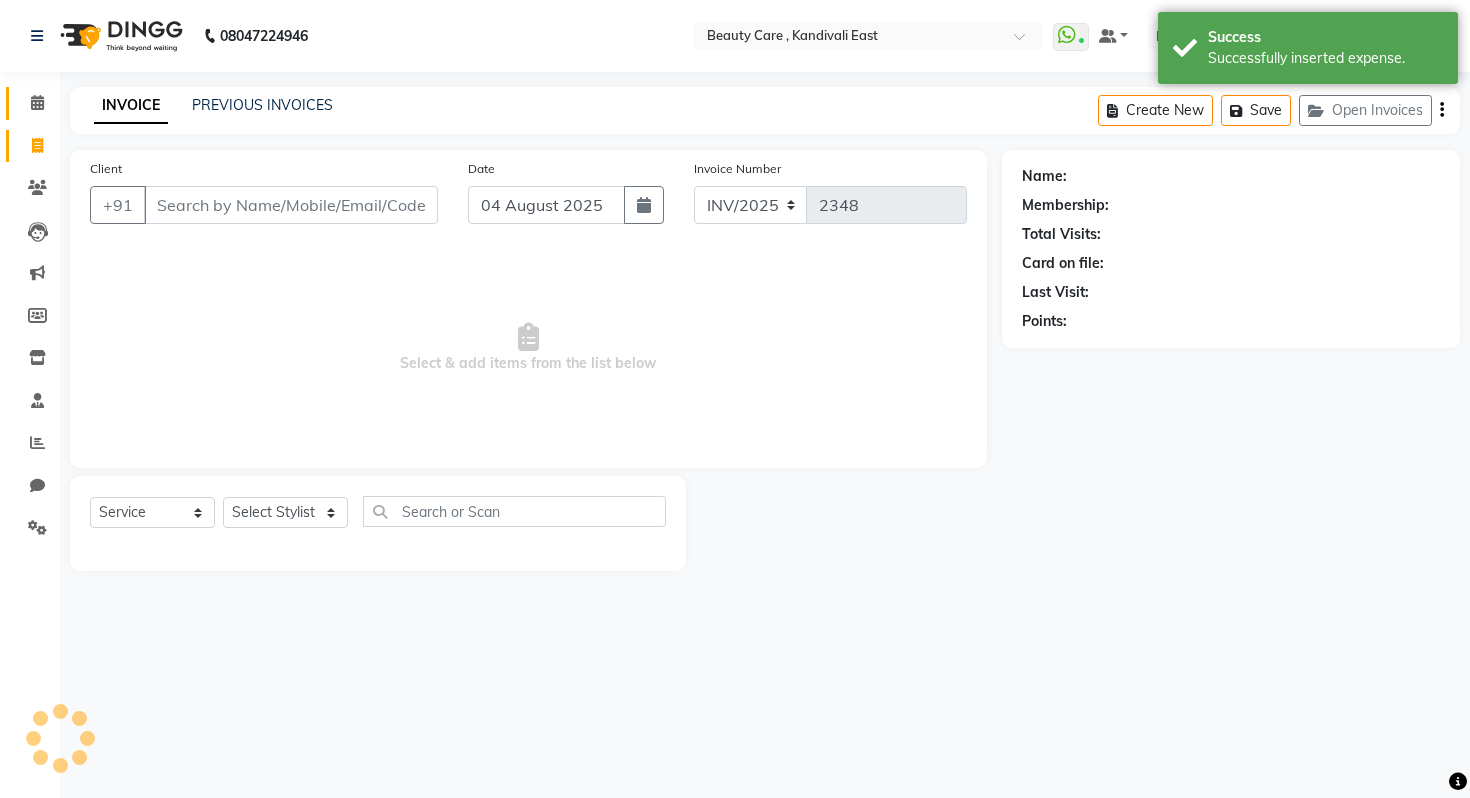 click 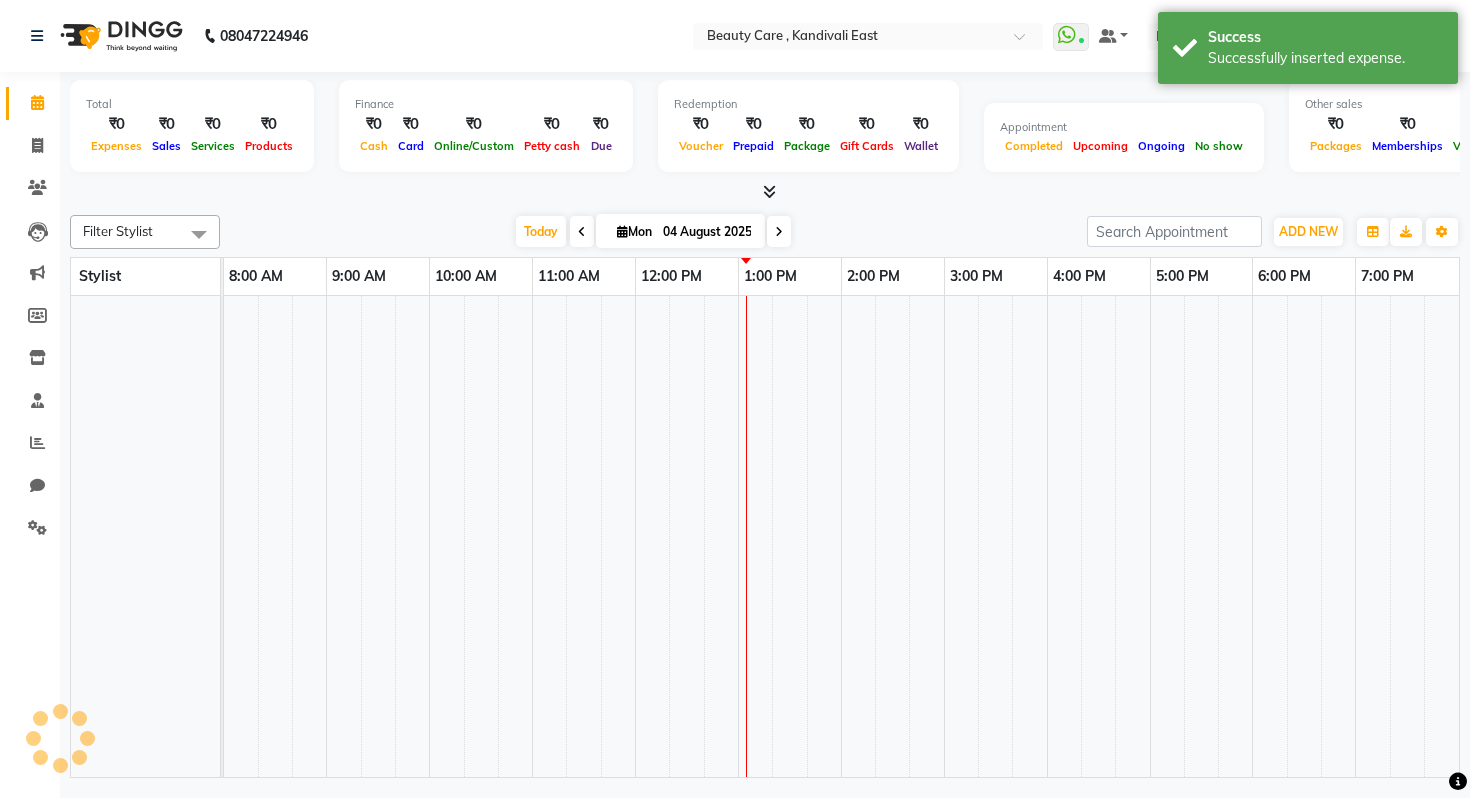 scroll, scrollTop: 0, scrollLeft: 0, axis: both 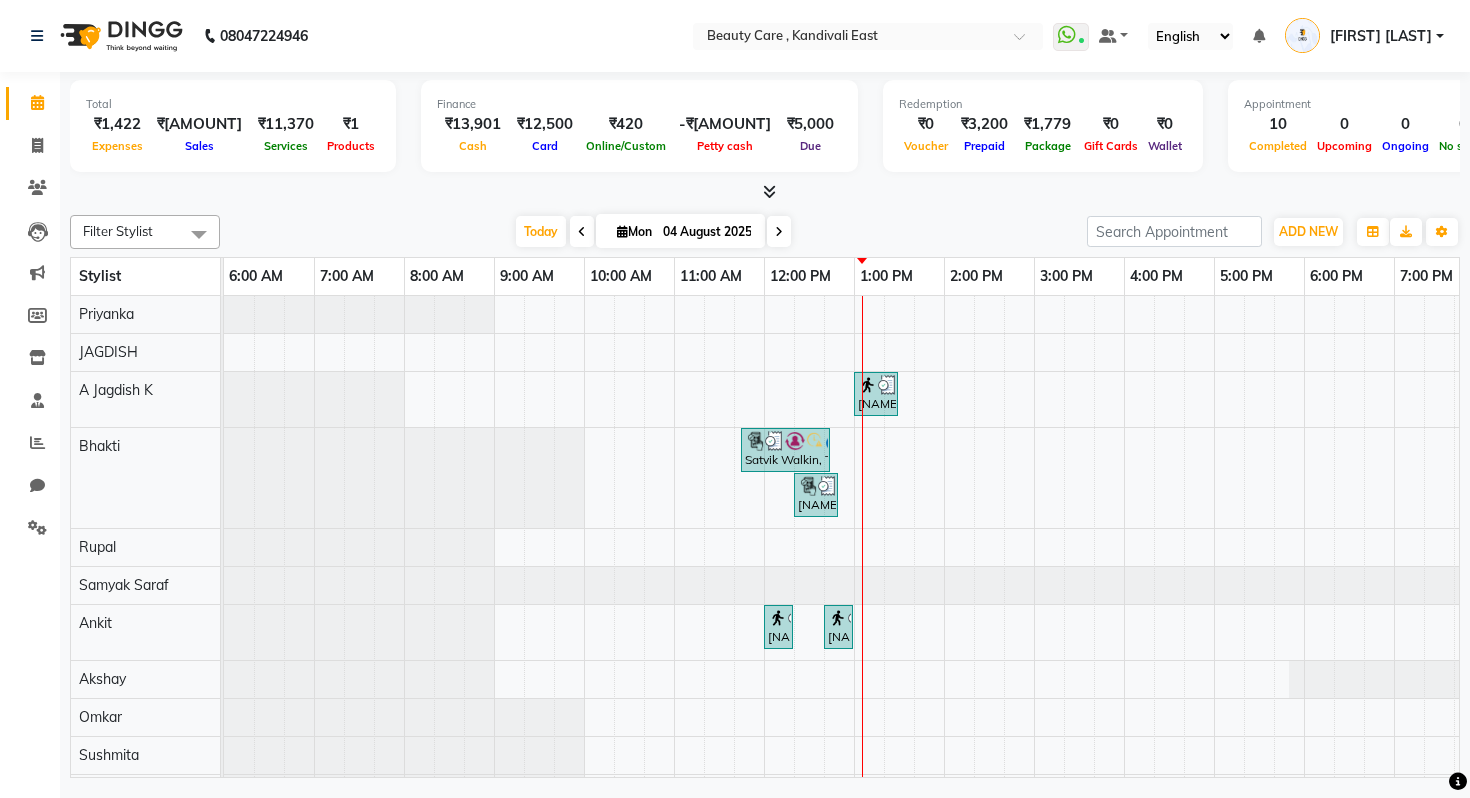 click on "[FIRST] [LAST]" at bounding box center [1364, 36] 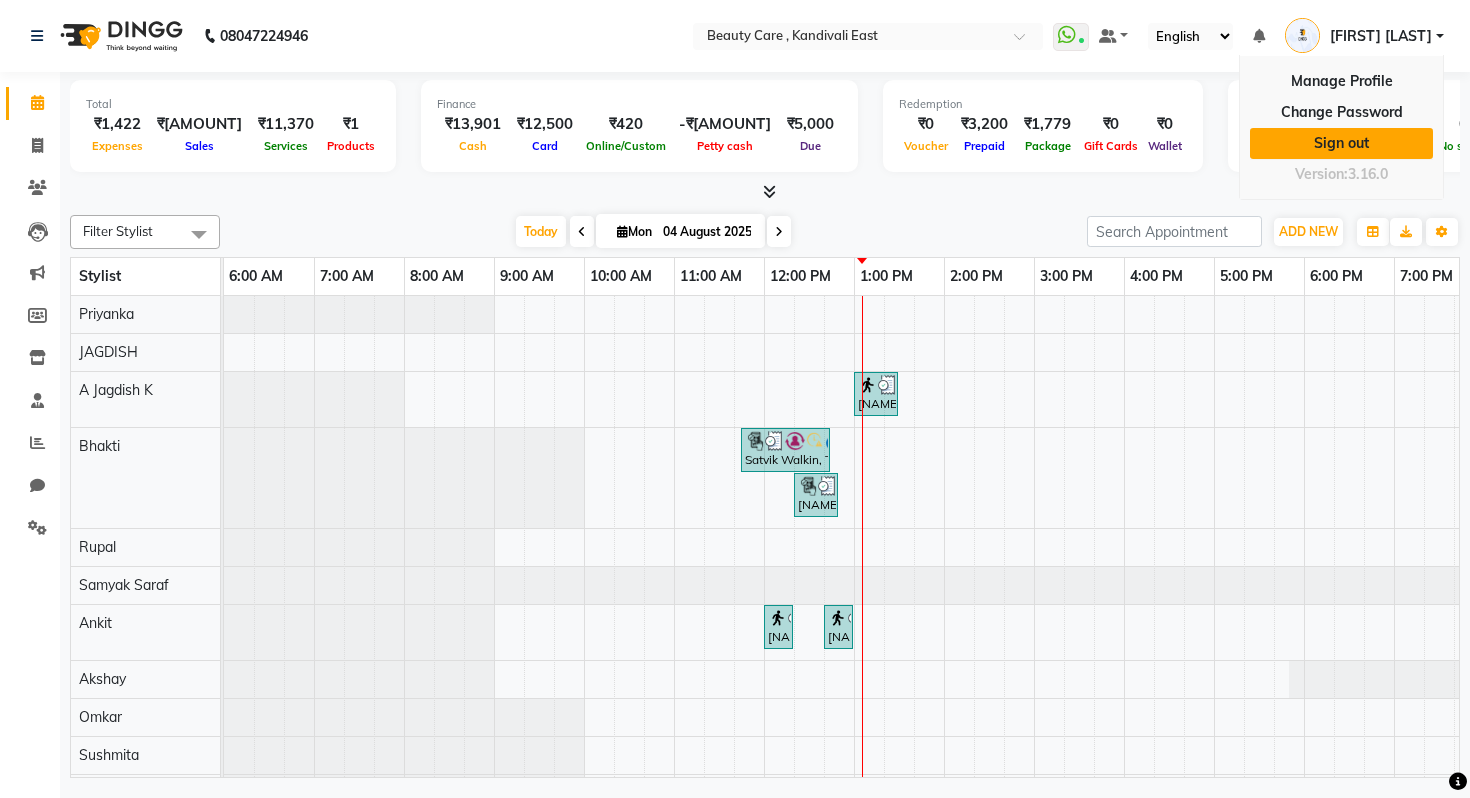 click on "Sign out" at bounding box center [1341, 143] 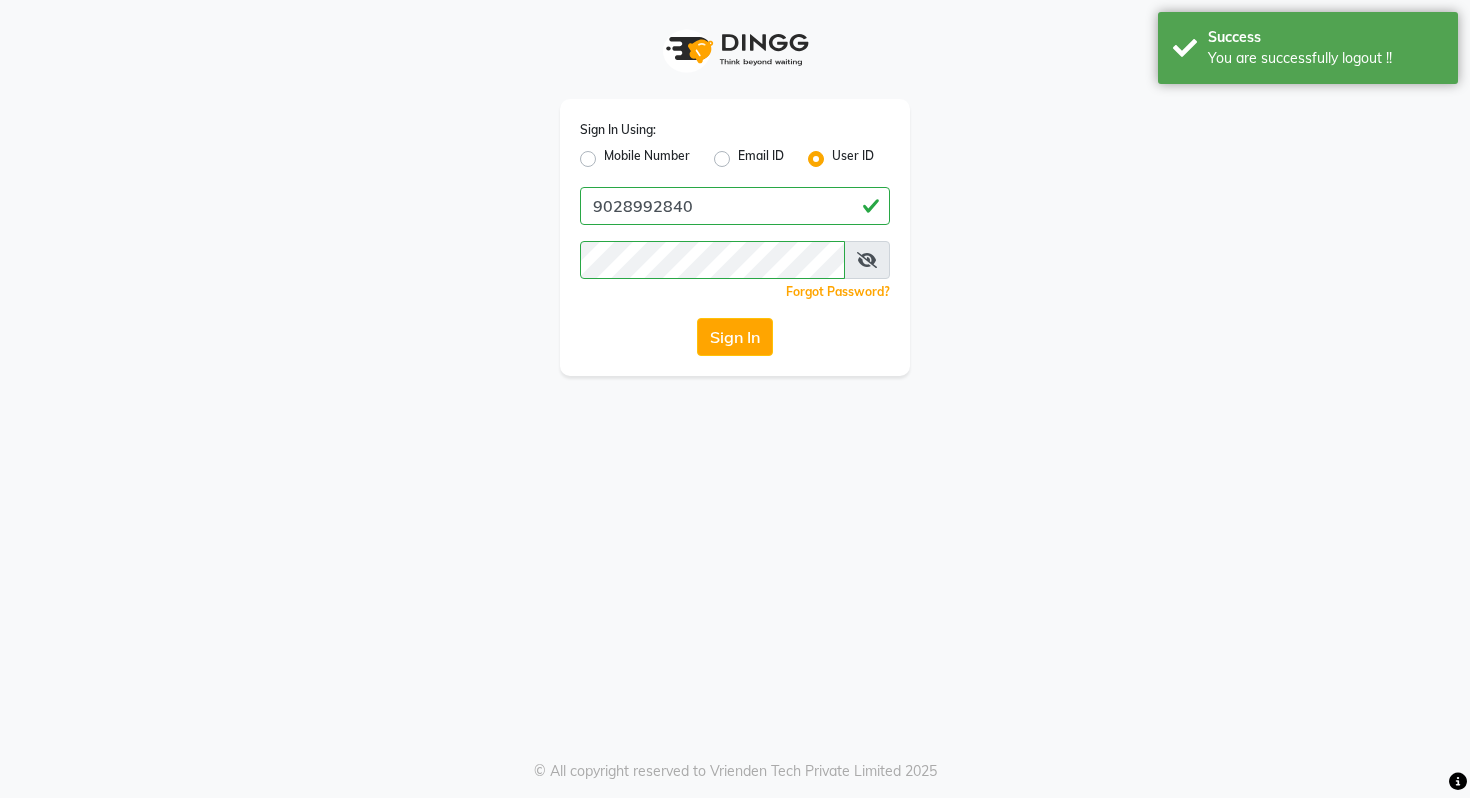 click on "Mobile Number" 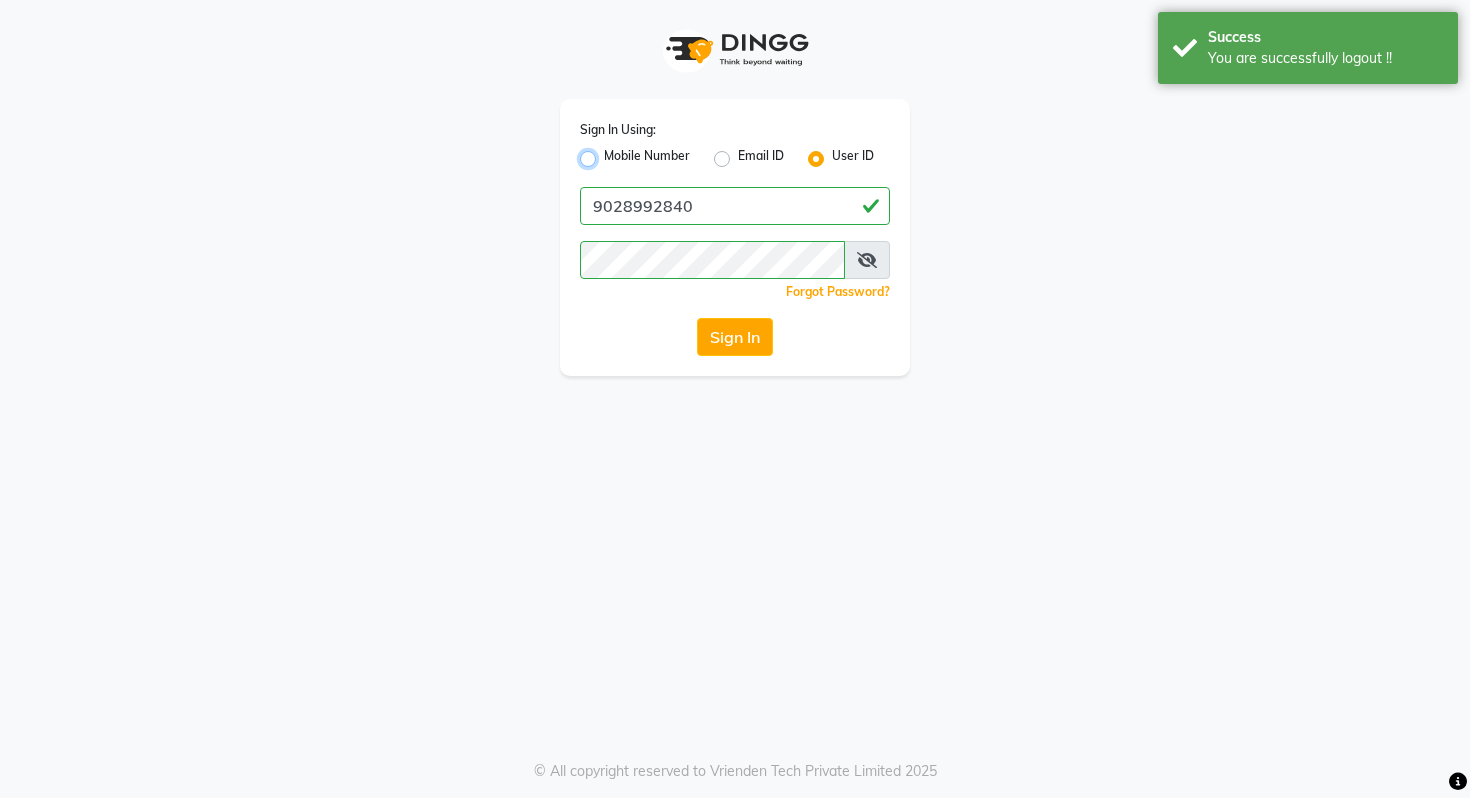 click on "Mobile Number" at bounding box center [610, 153] 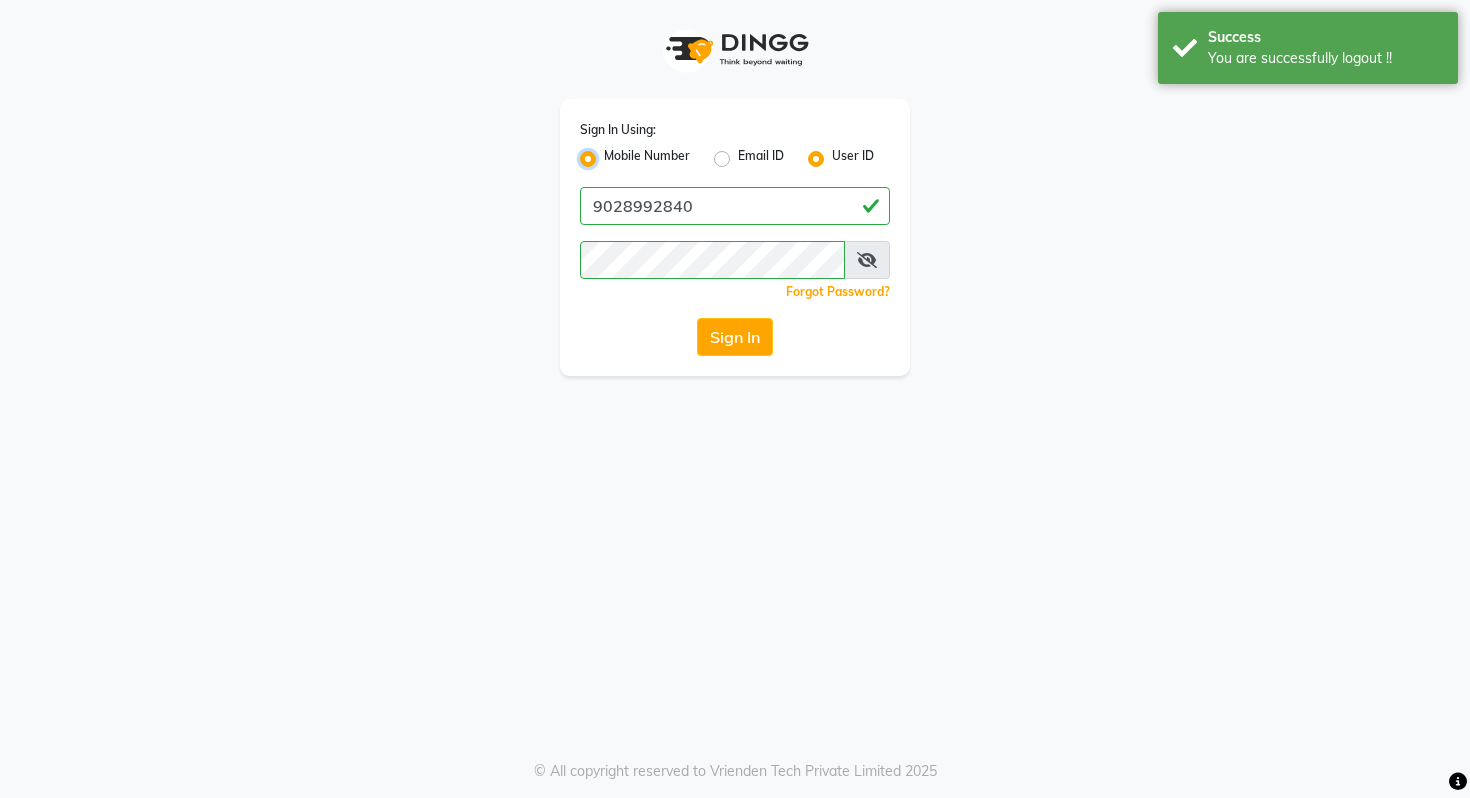 radio on "false" 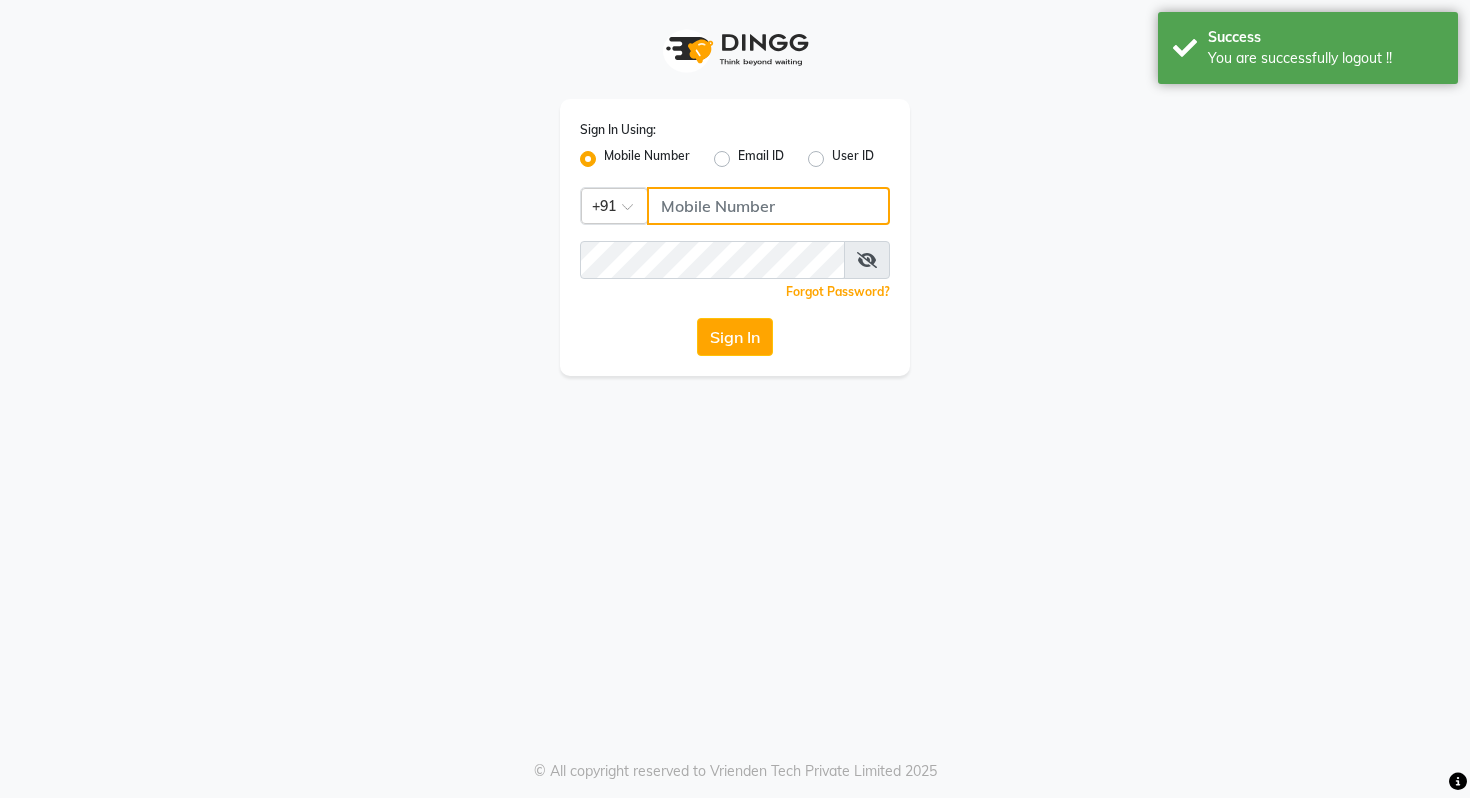 click 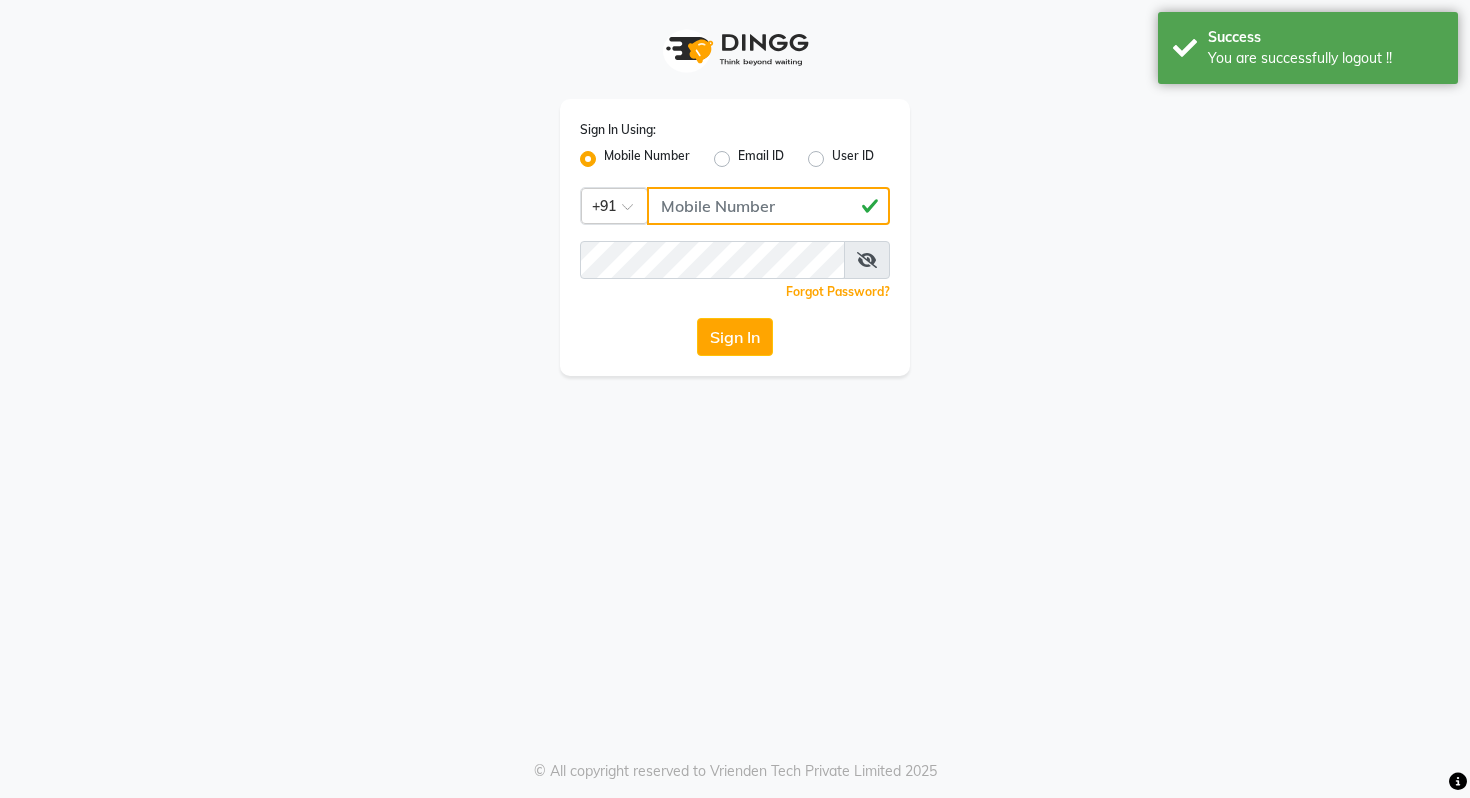 click on "[PHONE]" 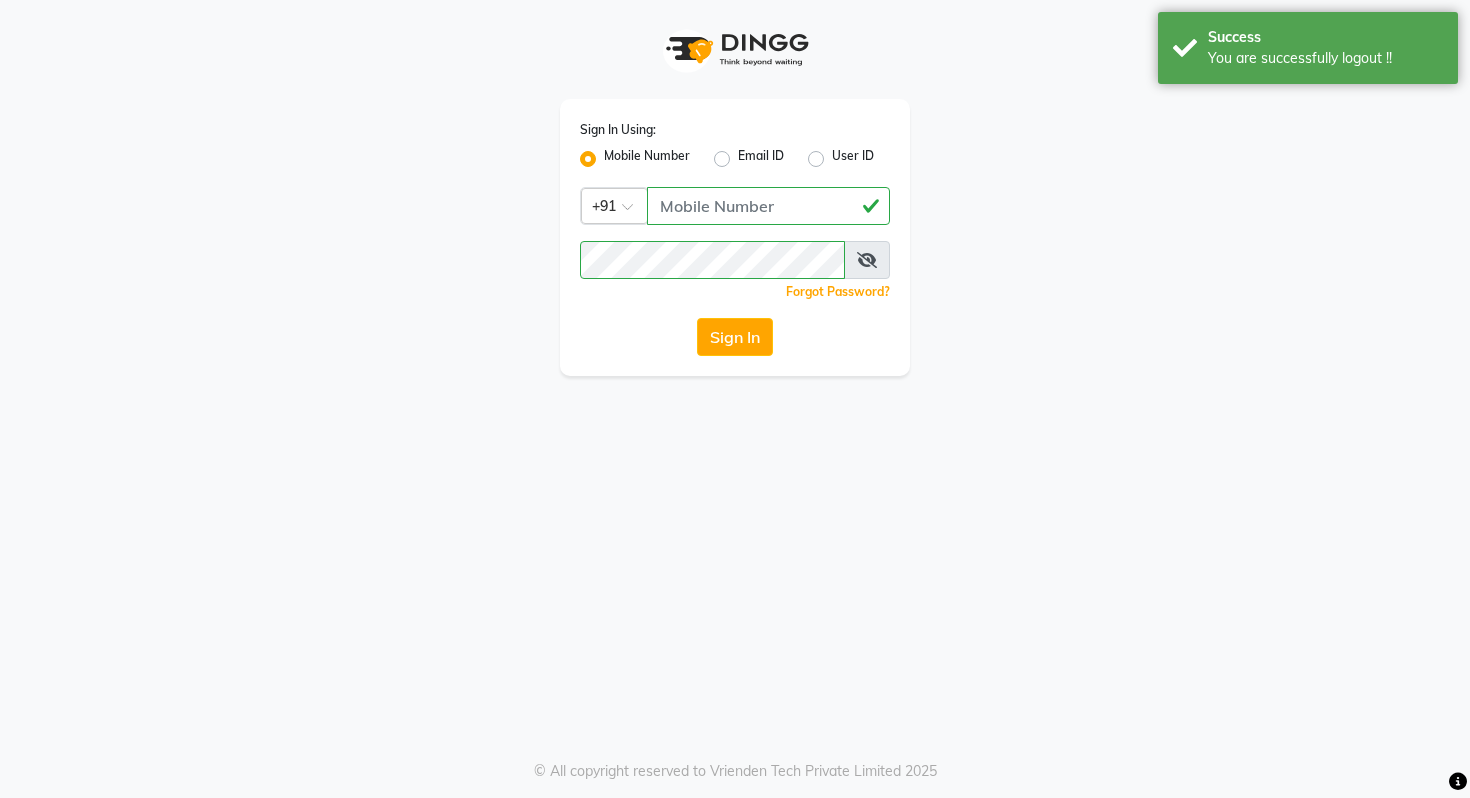 click on "Sign In Using: Mobile Number Email ID User ID Country Code × +91 [PHONE]  Remember me Forgot Password?  Sign In" 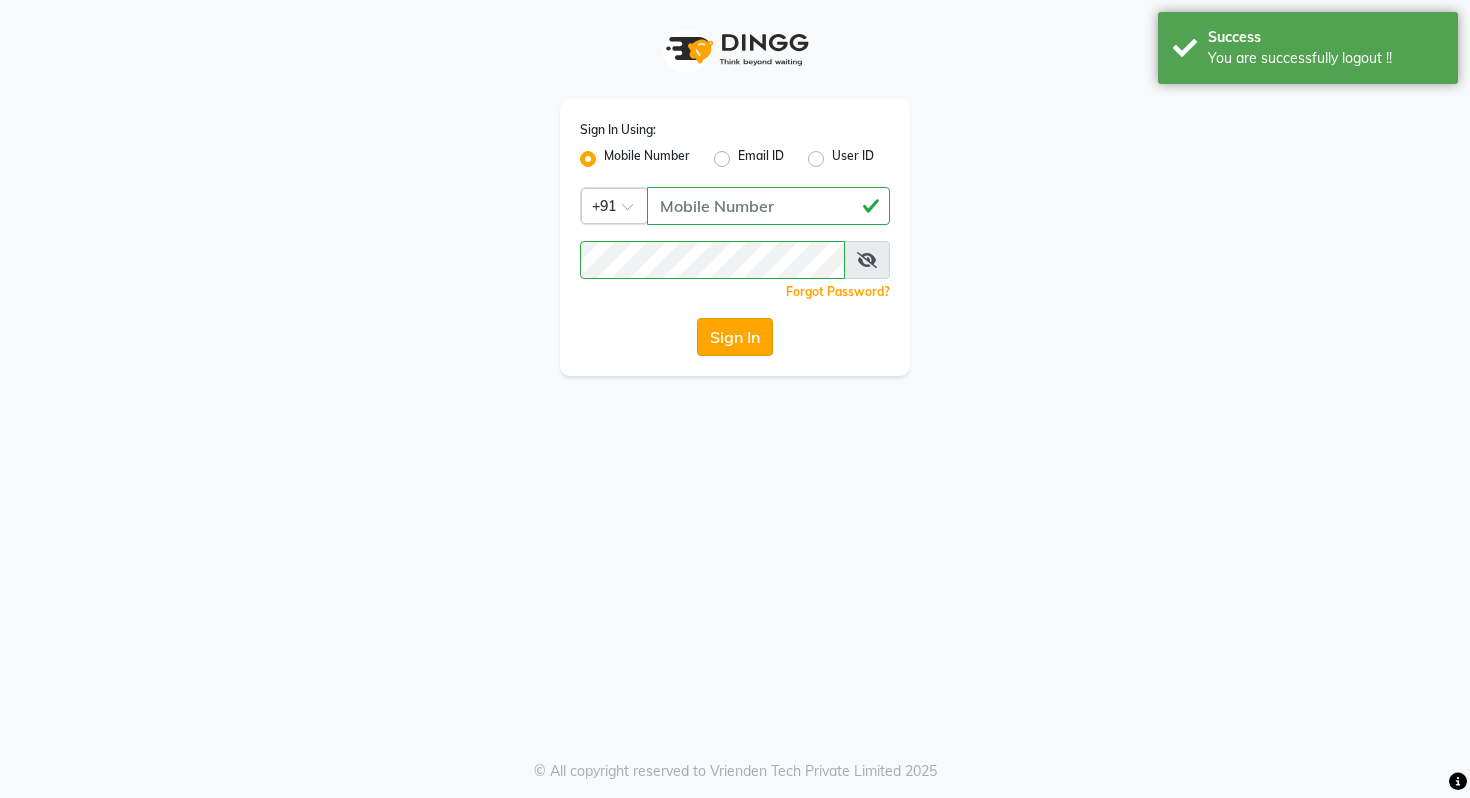 click on "Sign In" 